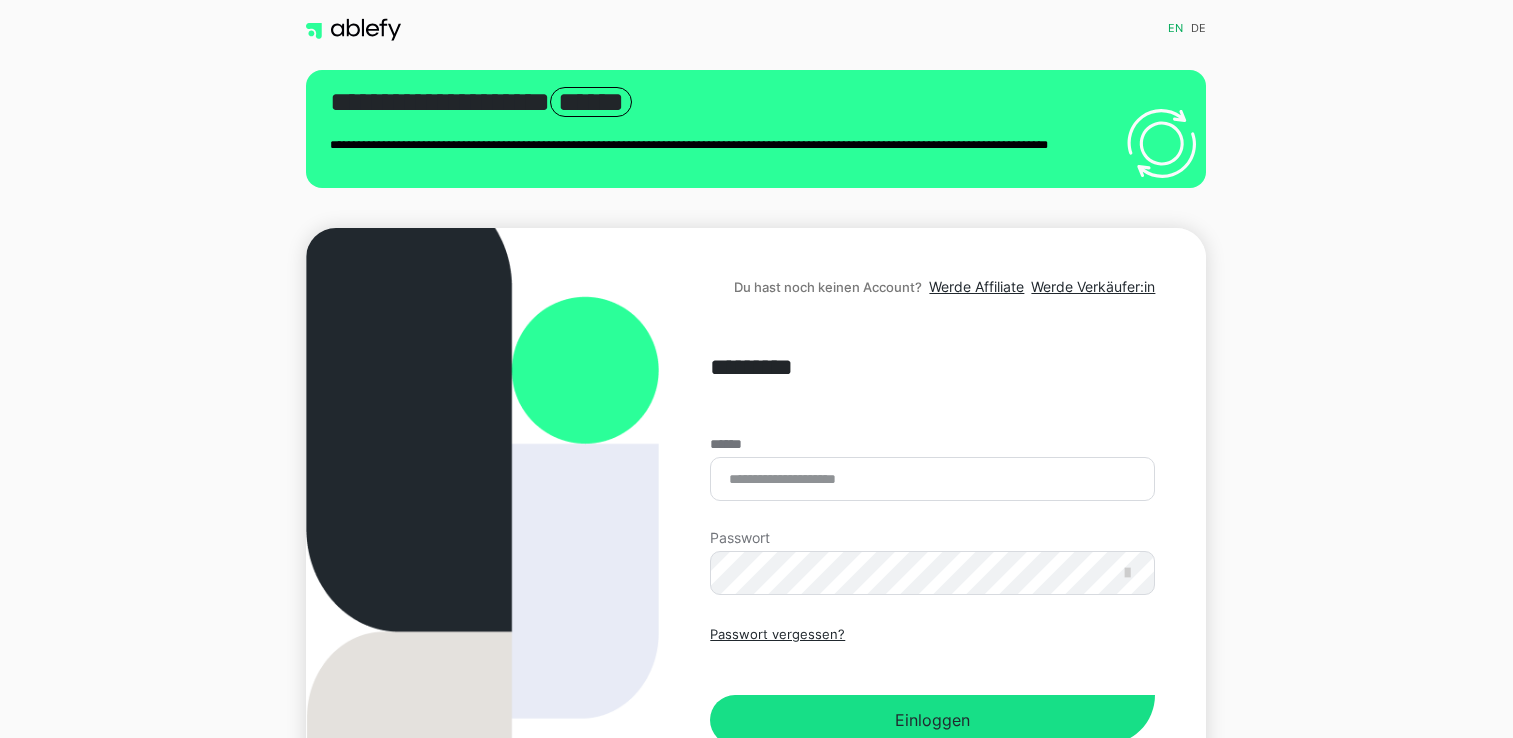 scroll, scrollTop: 0, scrollLeft: 0, axis: both 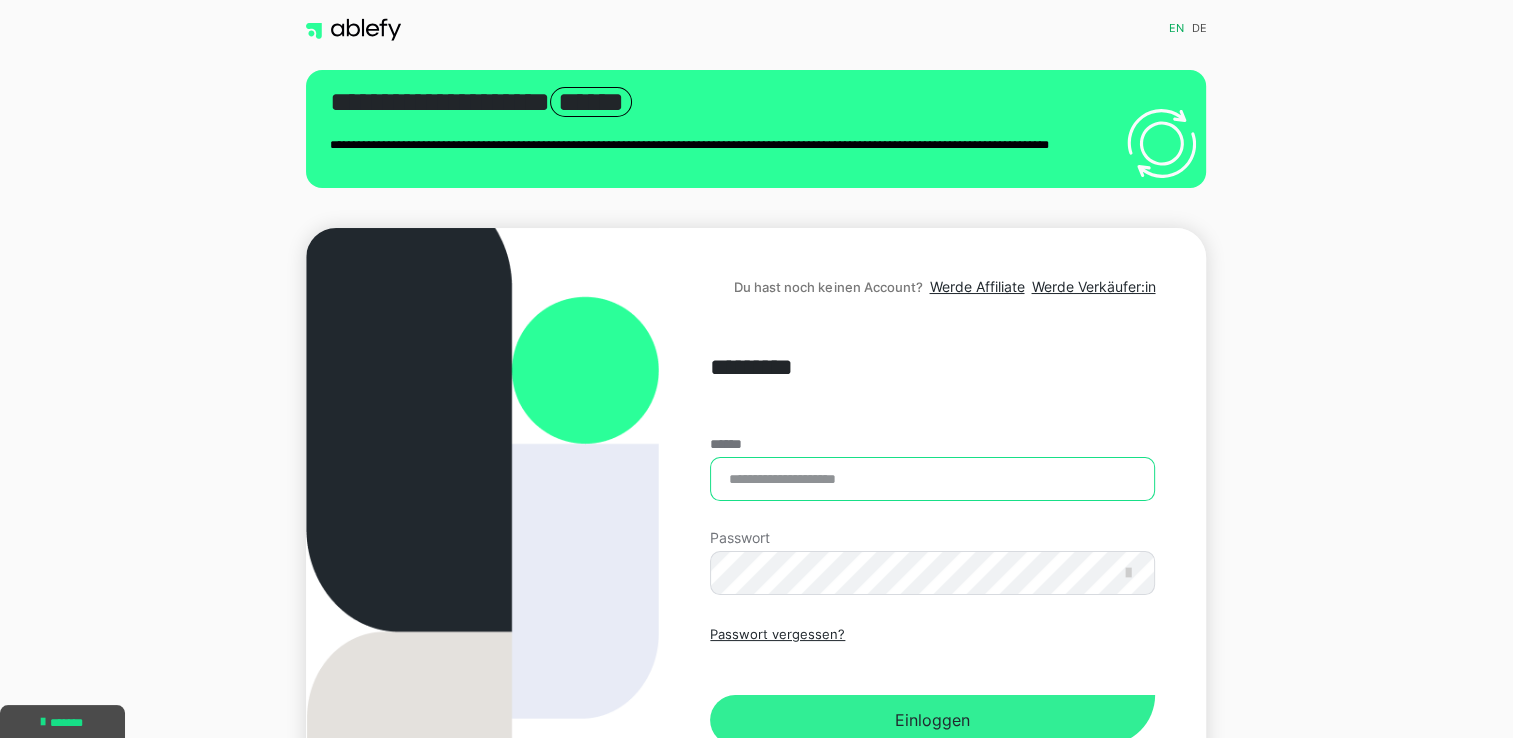 type on "**********" 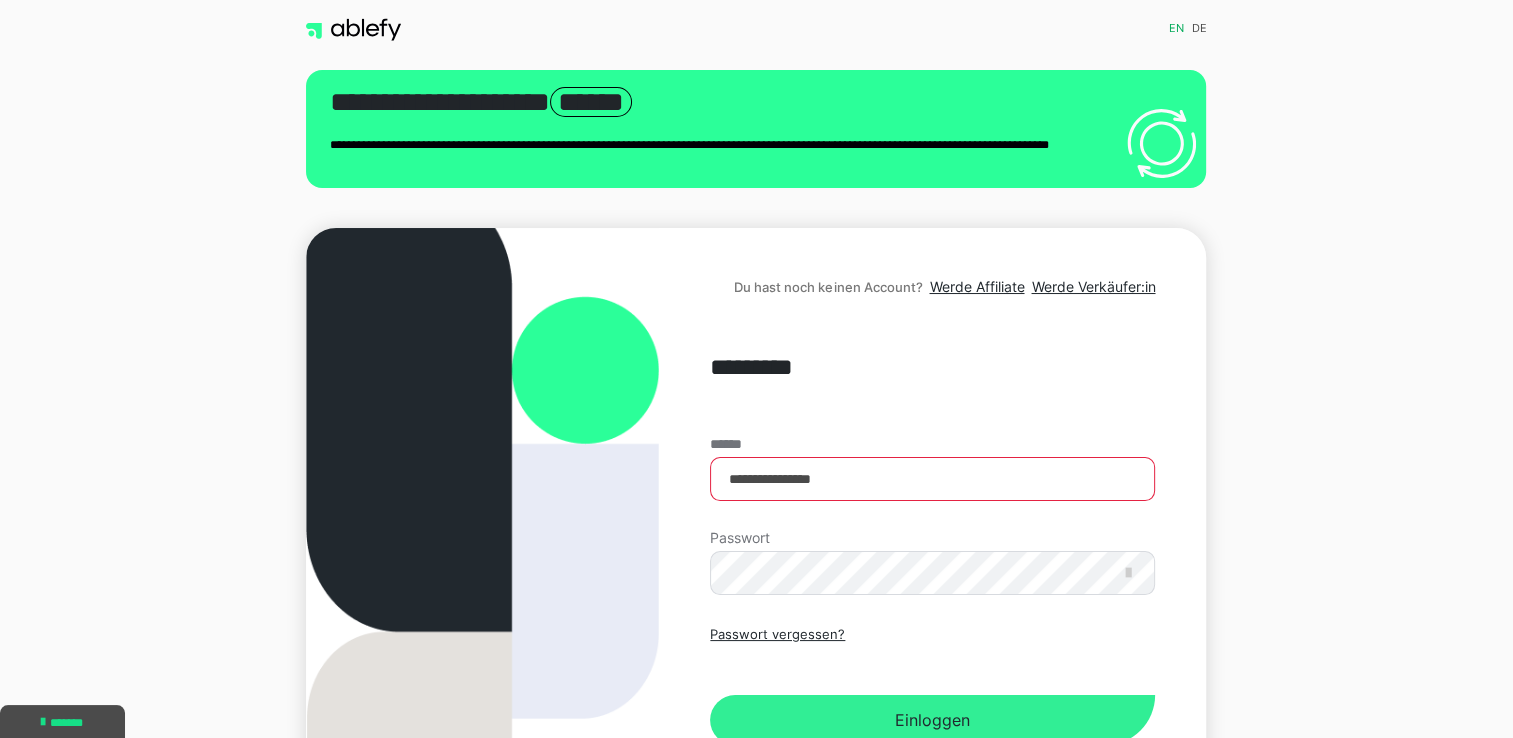 click on "Einloggen" at bounding box center (932, 720) 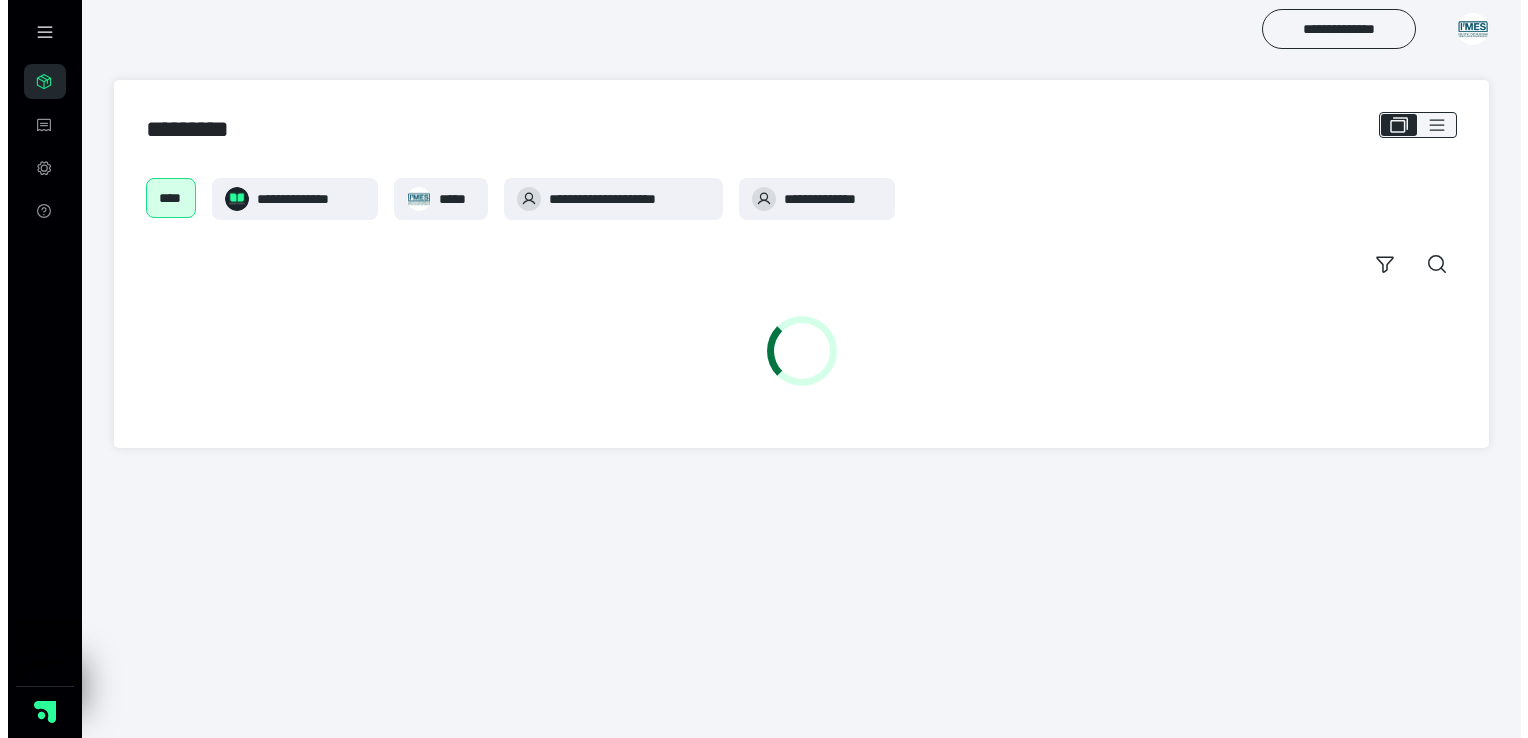 scroll, scrollTop: 0, scrollLeft: 0, axis: both 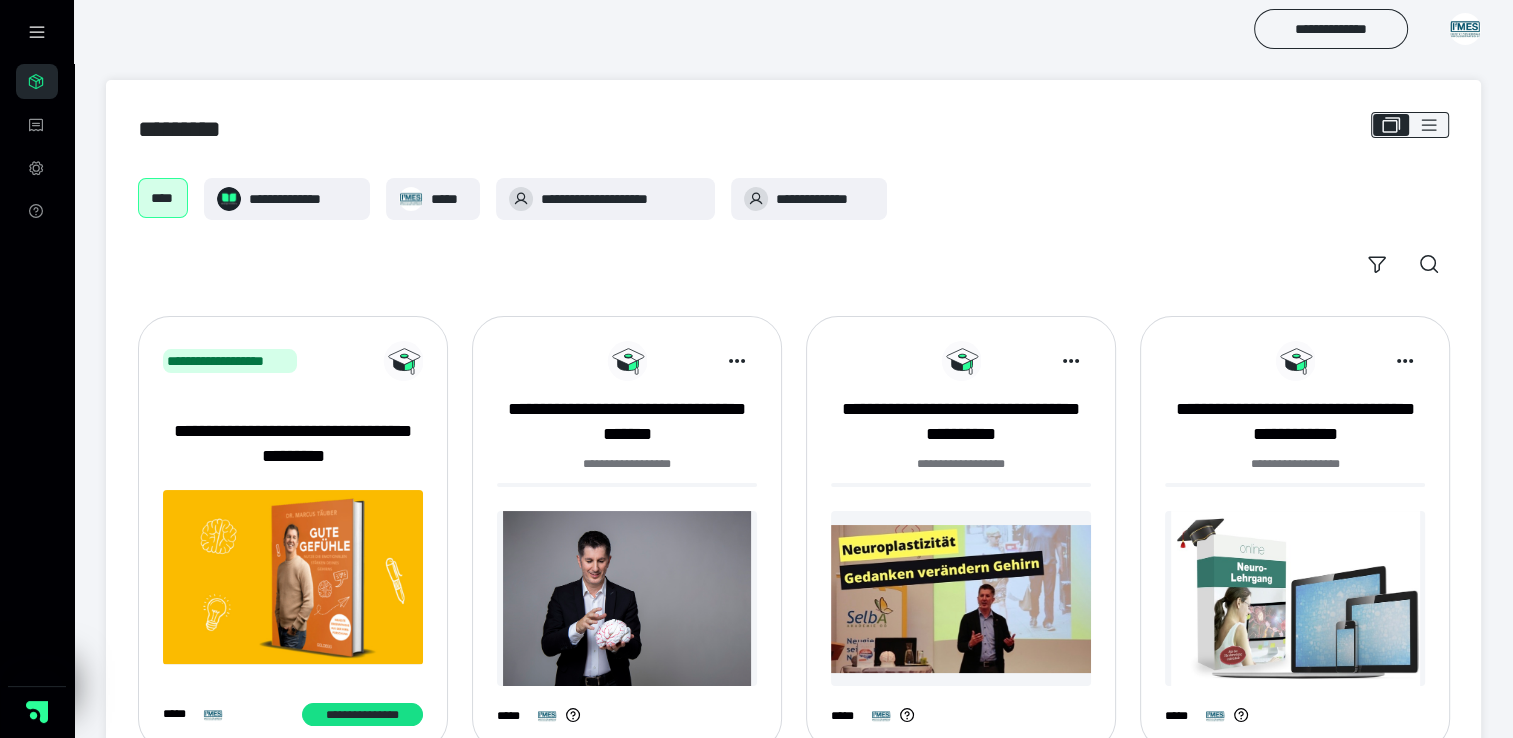 click on "****" at bounding box center (163, 198) 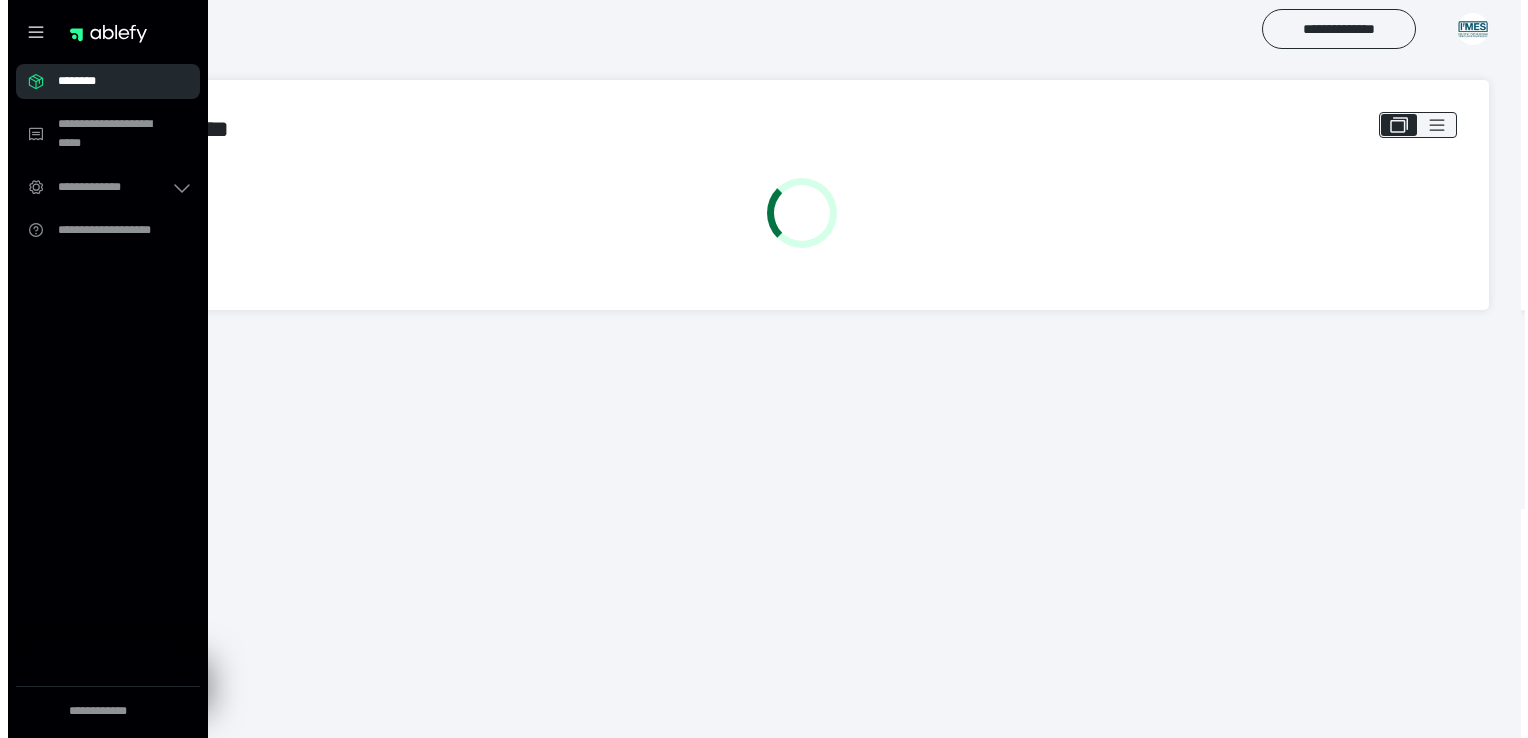 scroll, scrollTop: 0, scrollLeft: 0, axis: both 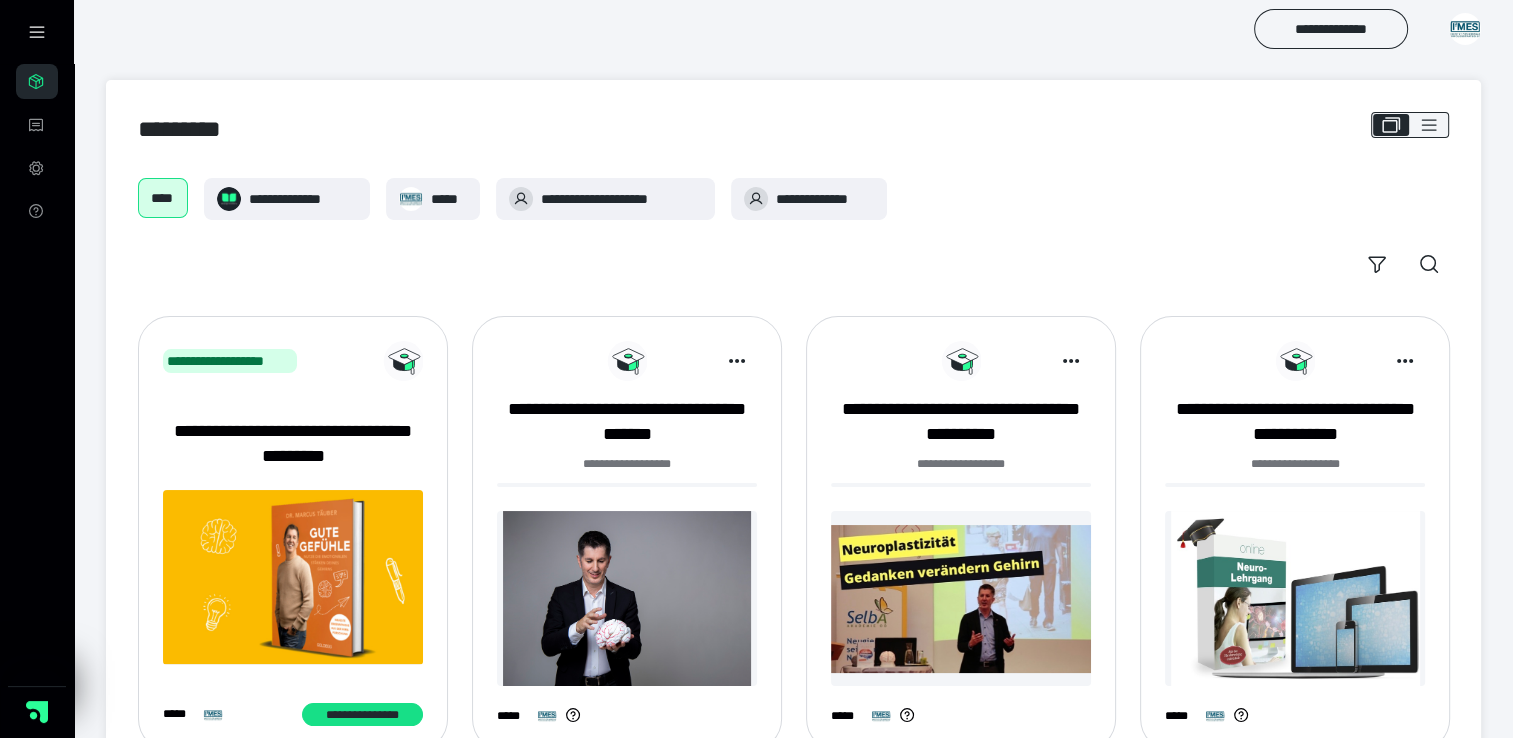 click 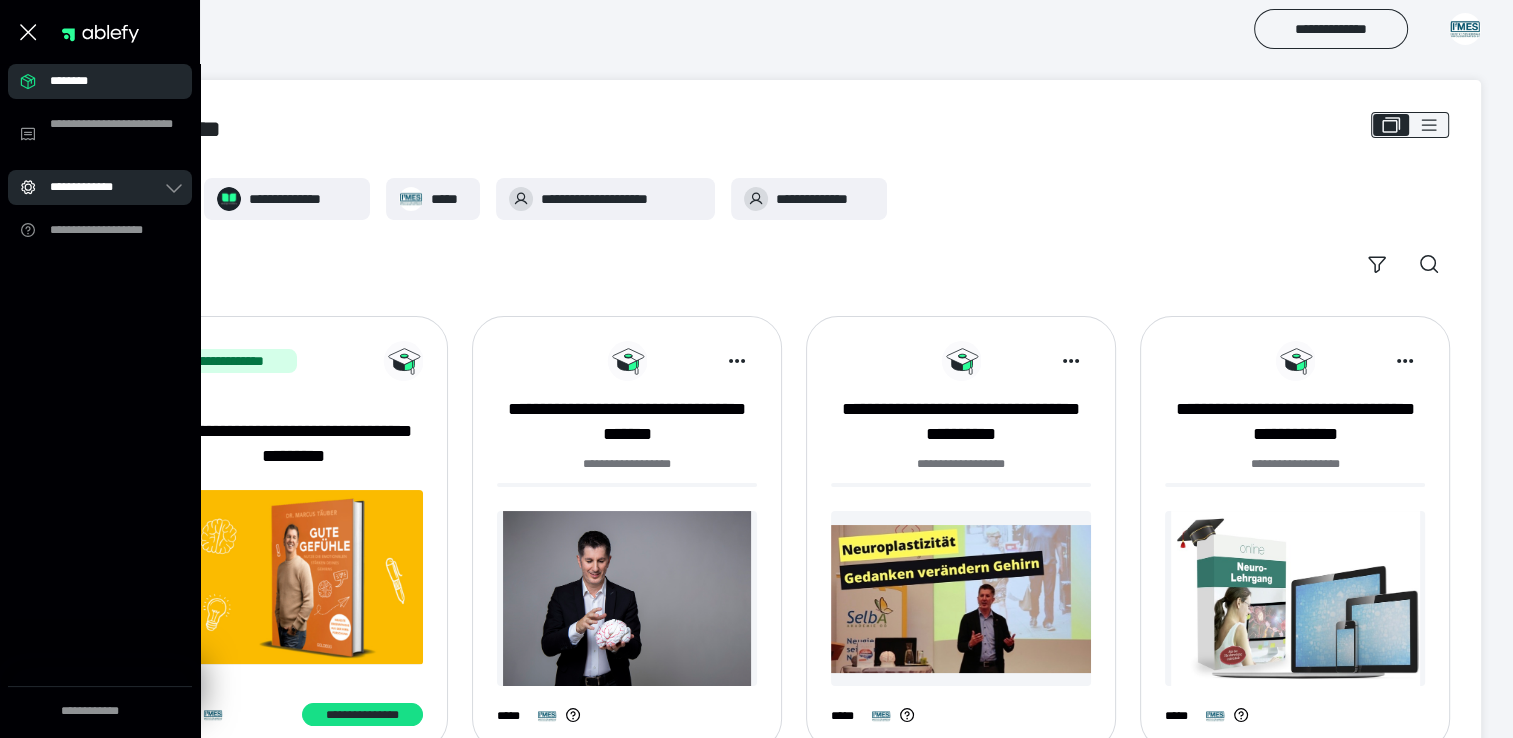 click on "**********" at bounding box center (106, 187) 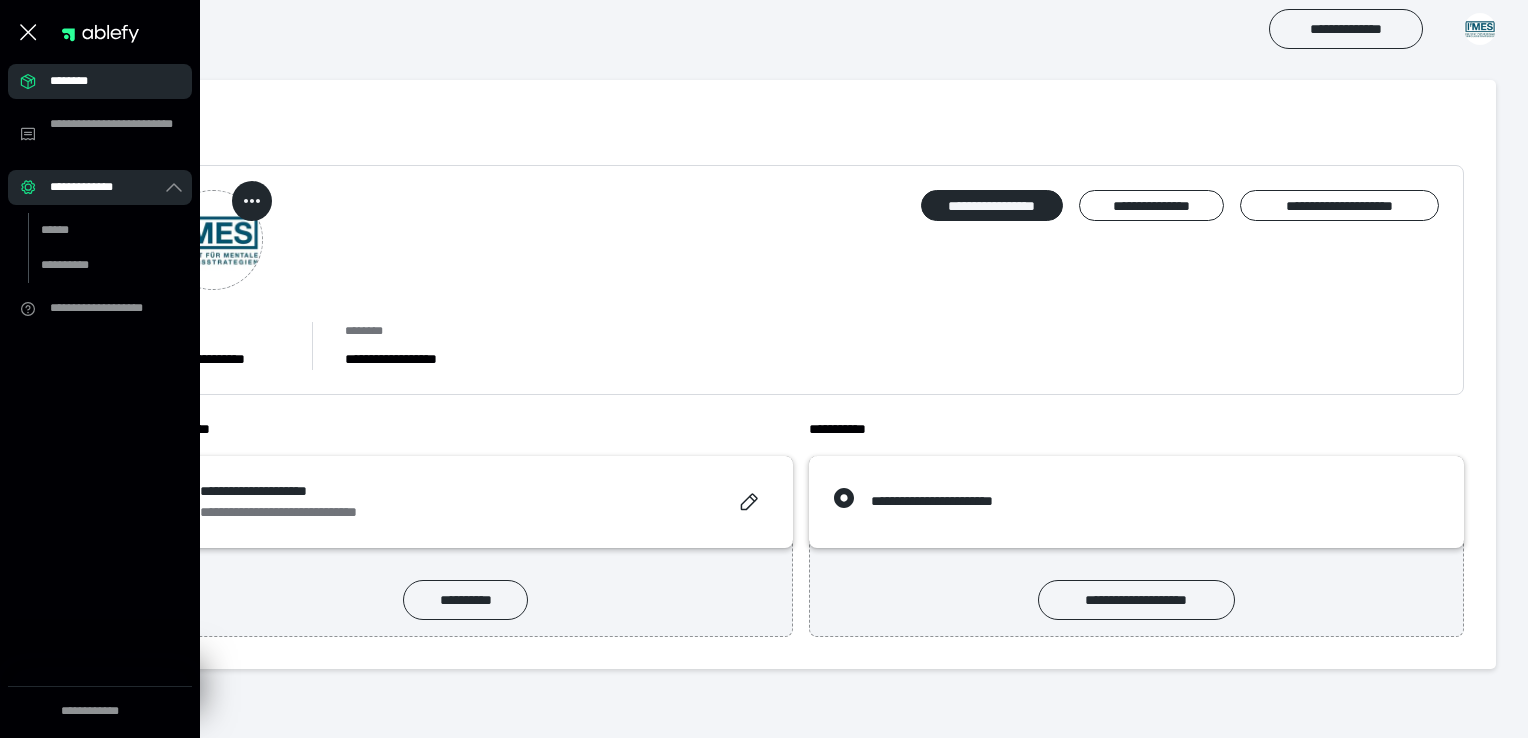 click on "**********" at bounding box center [106, 187] 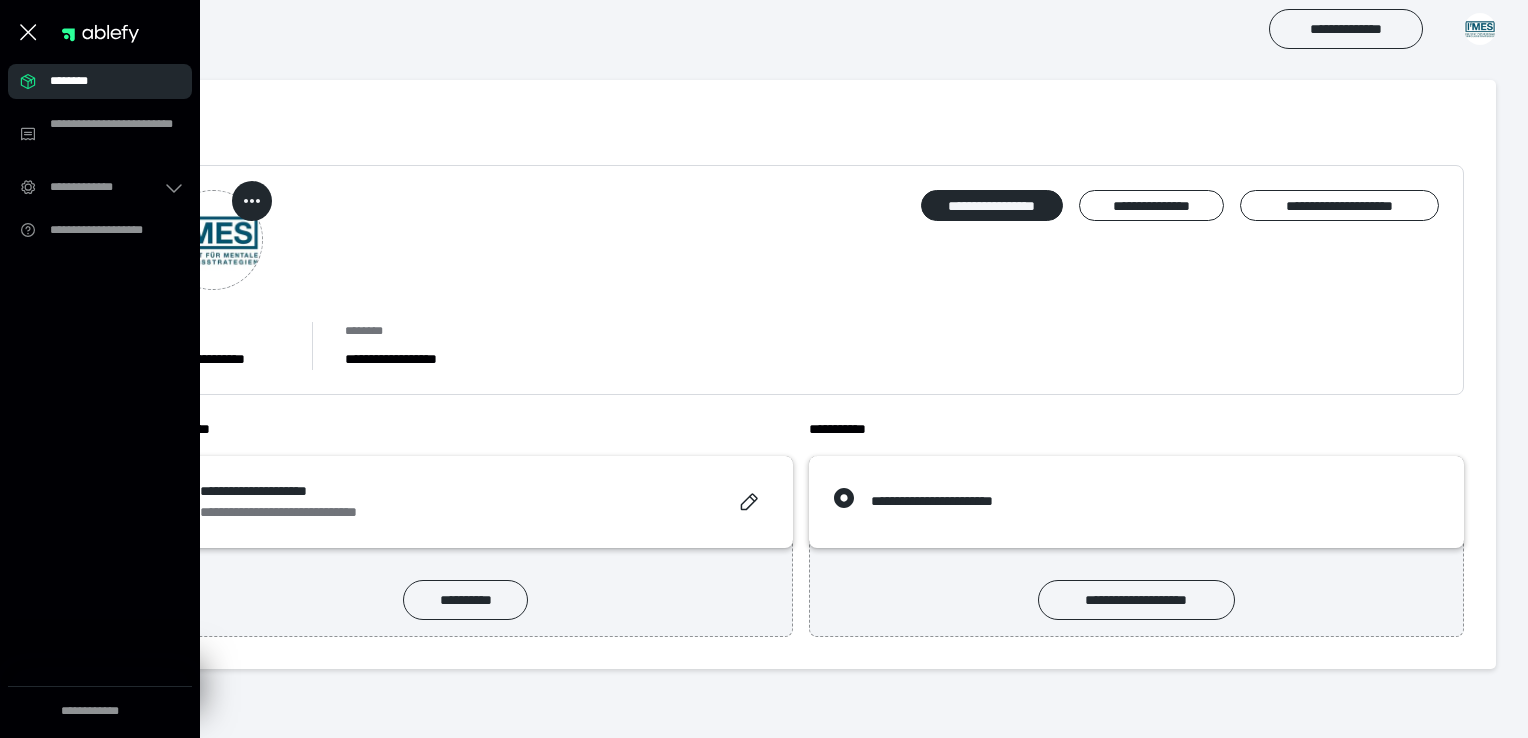 click 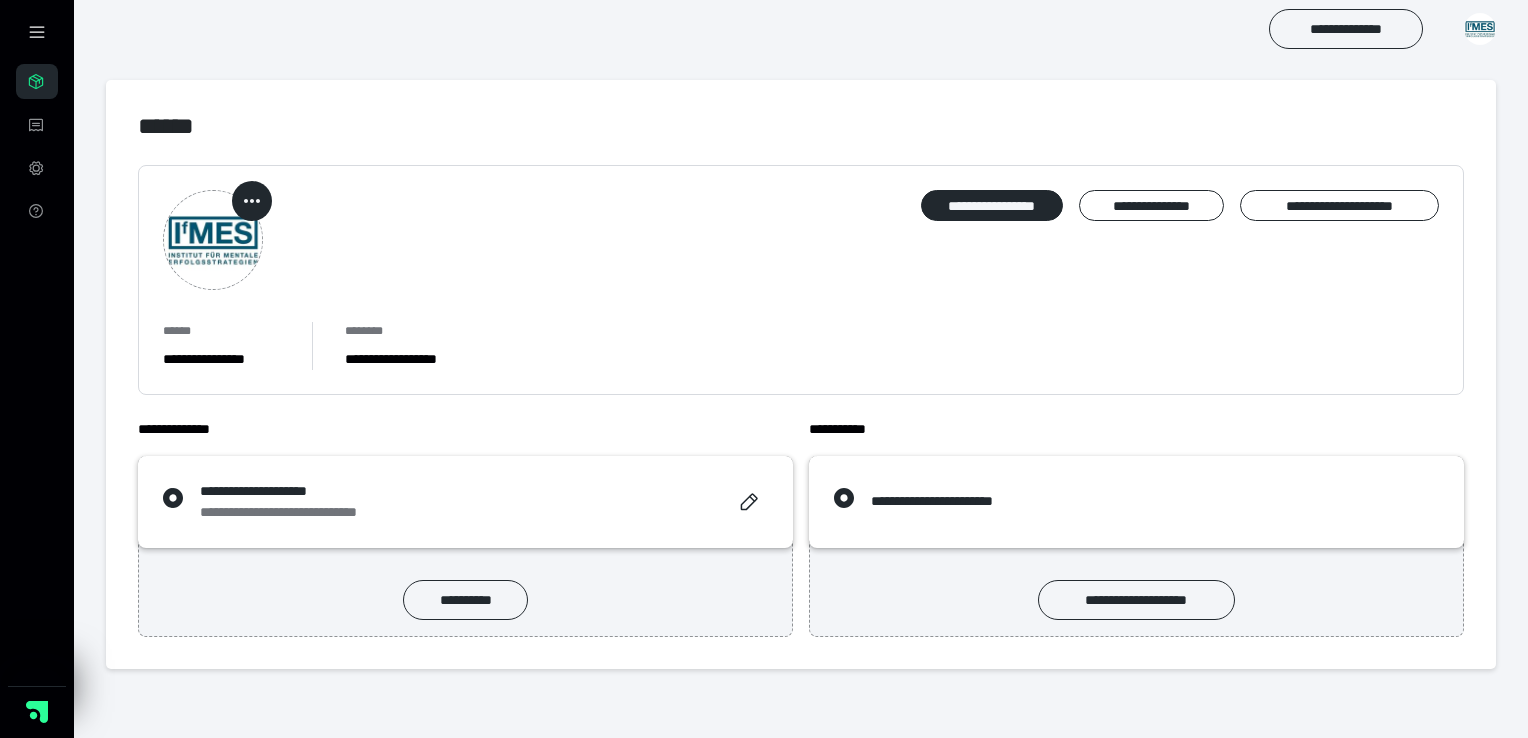 click at bounding box center (1480, 29) 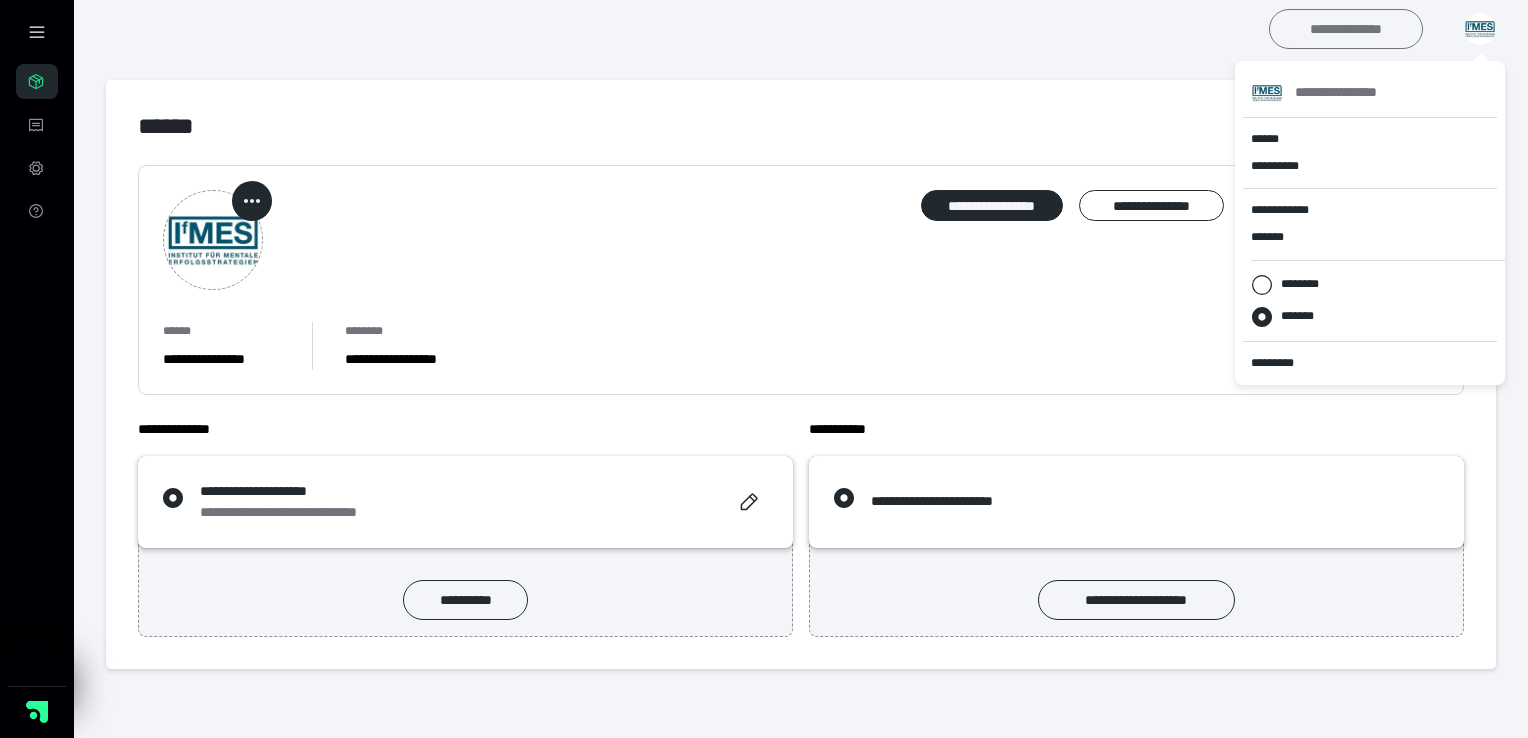 click on "**********" at bounding box center [1346, 29] 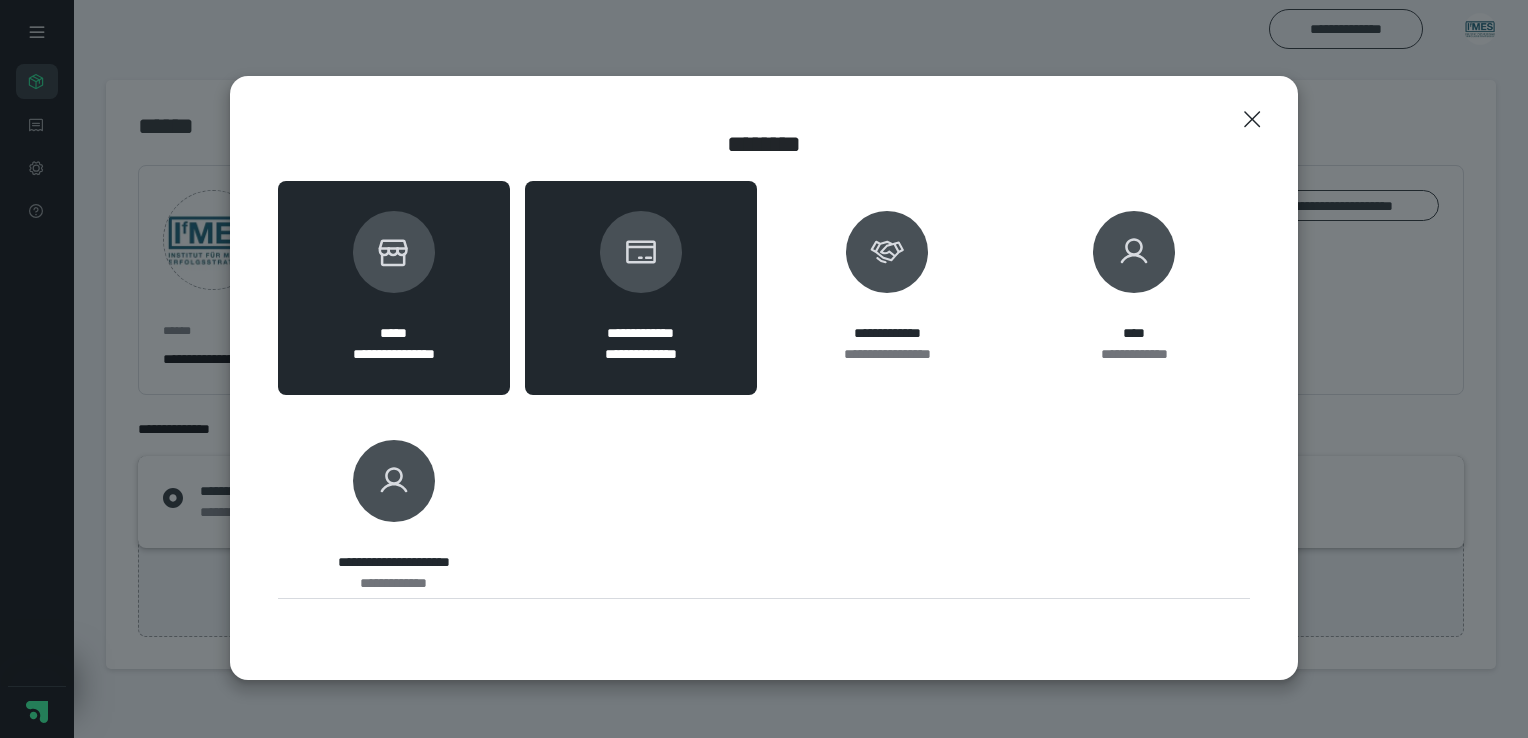 click on "**********" at bounding box center [394, 288] 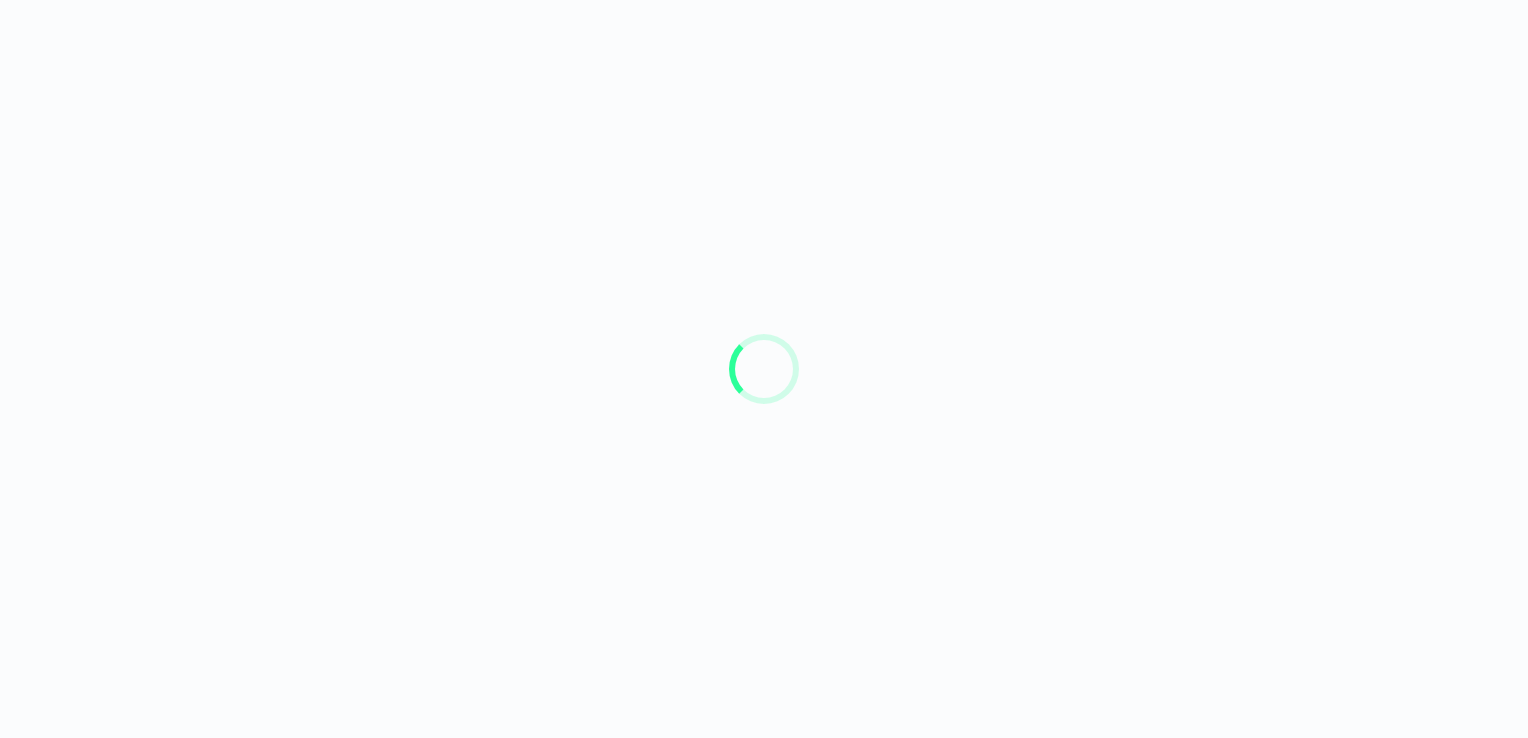 scroll, scrollTop: 0, scrollLeft: 0, axis: both 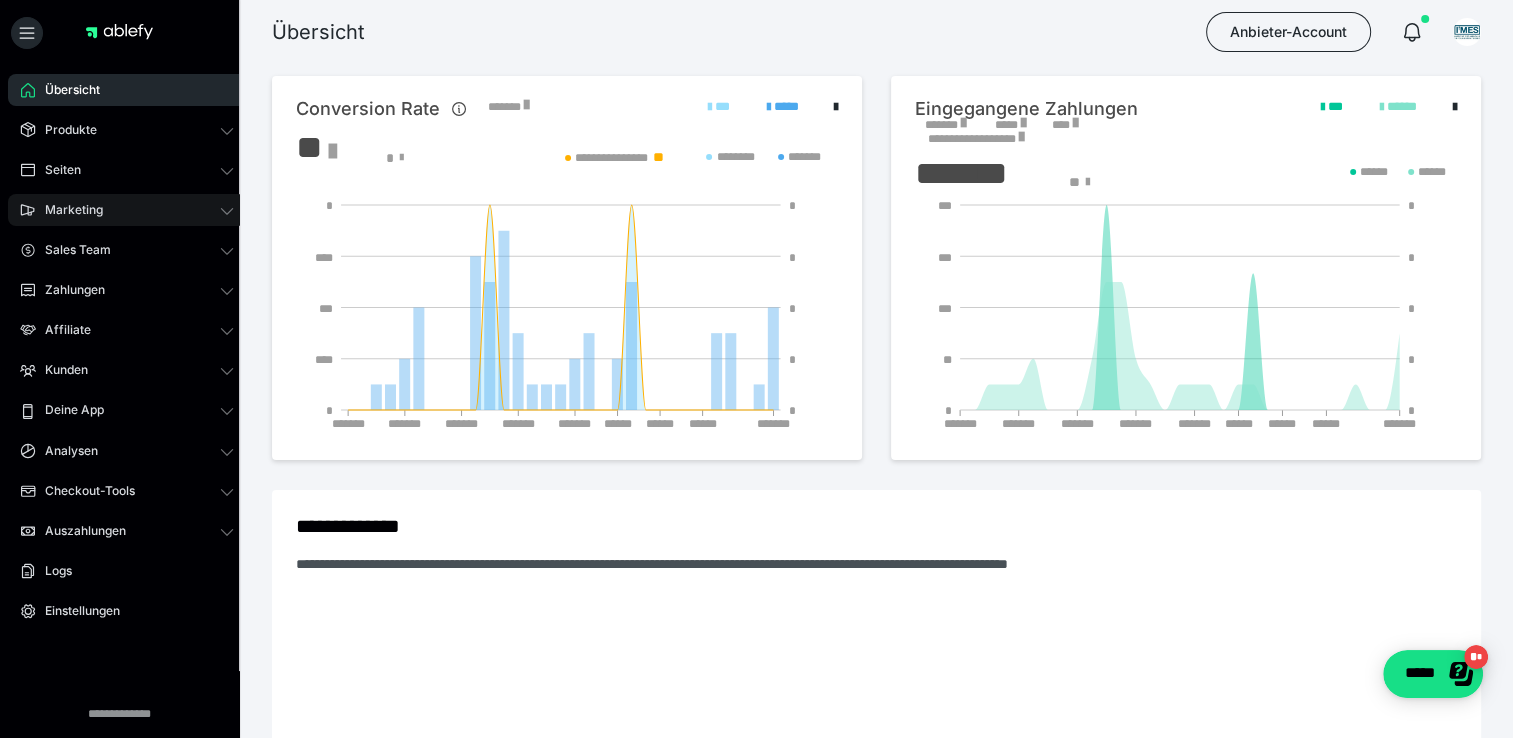 click on "Marketing" at bounding box center [67, 210] 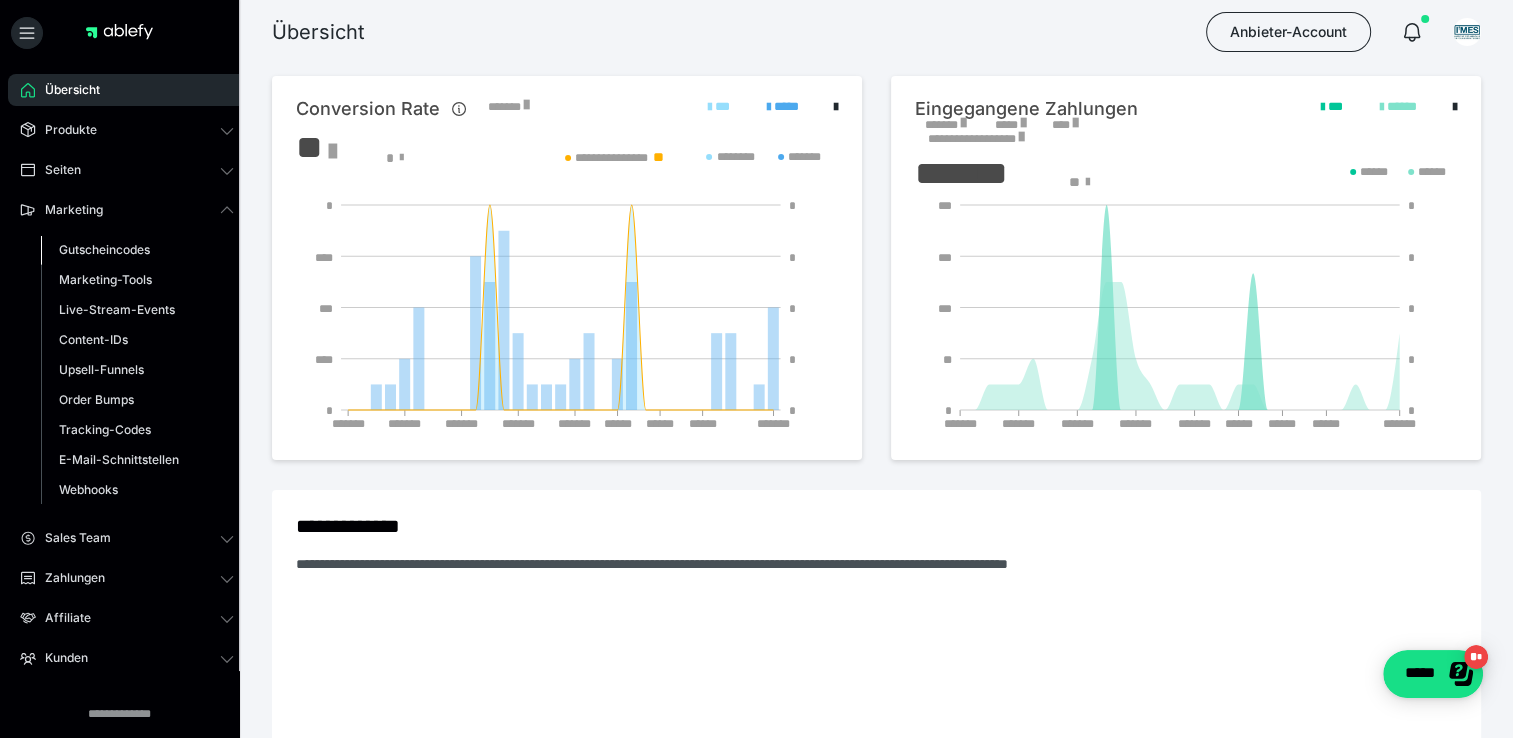click on "Gutscheincodes" at bounding box center (104, 249) 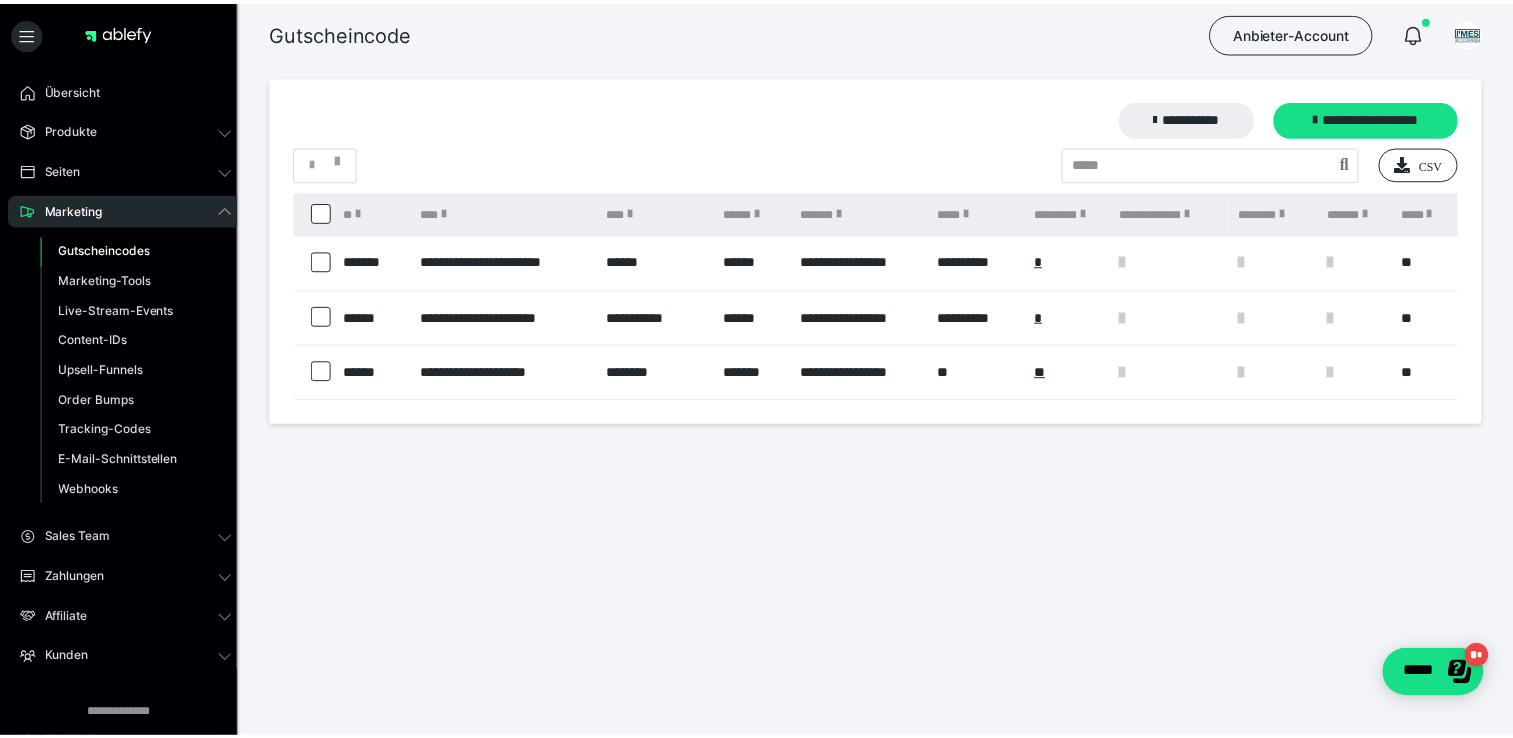 scroll, scrollTop: 0, scrollLeft: 0, axis: both 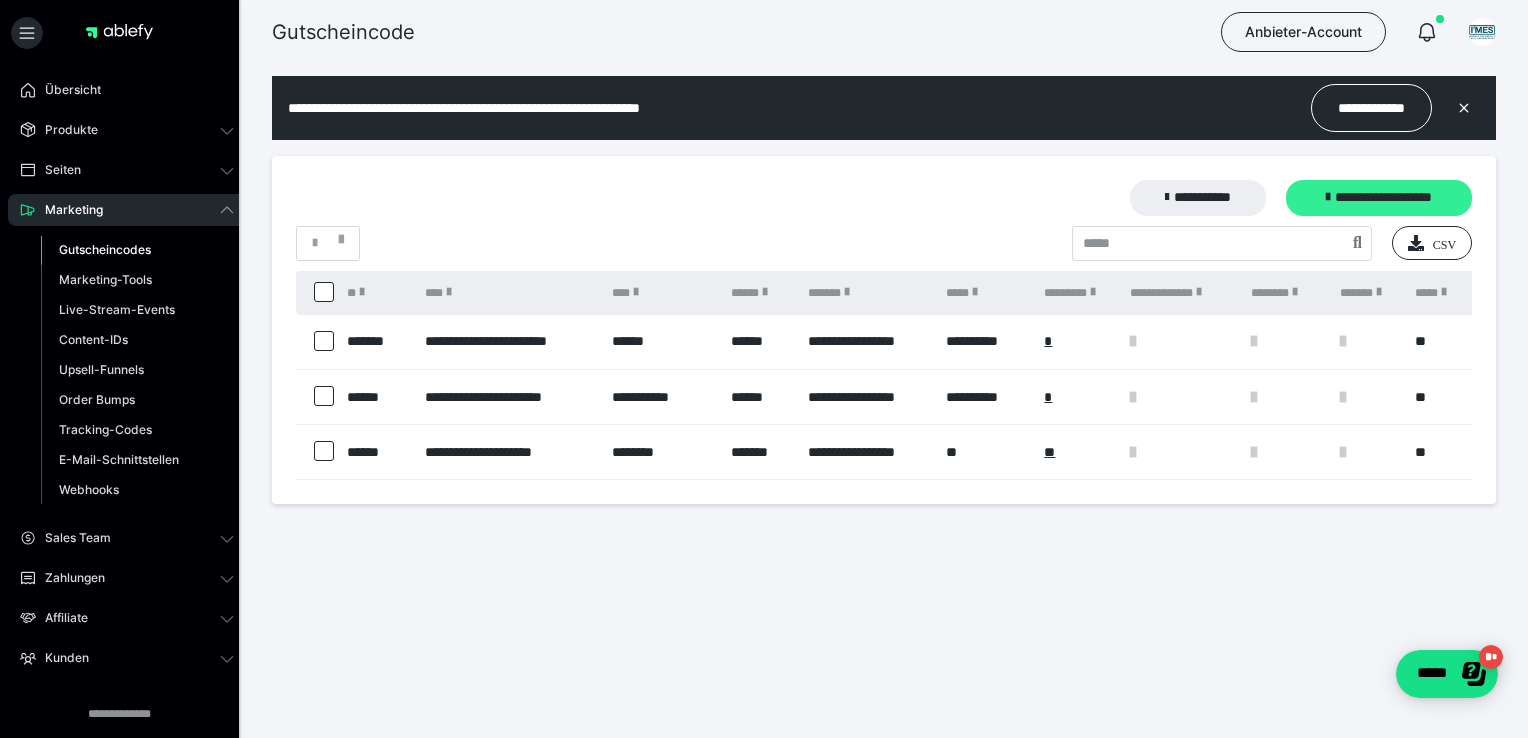 click on "**********" at bounding box center [1379, 198] 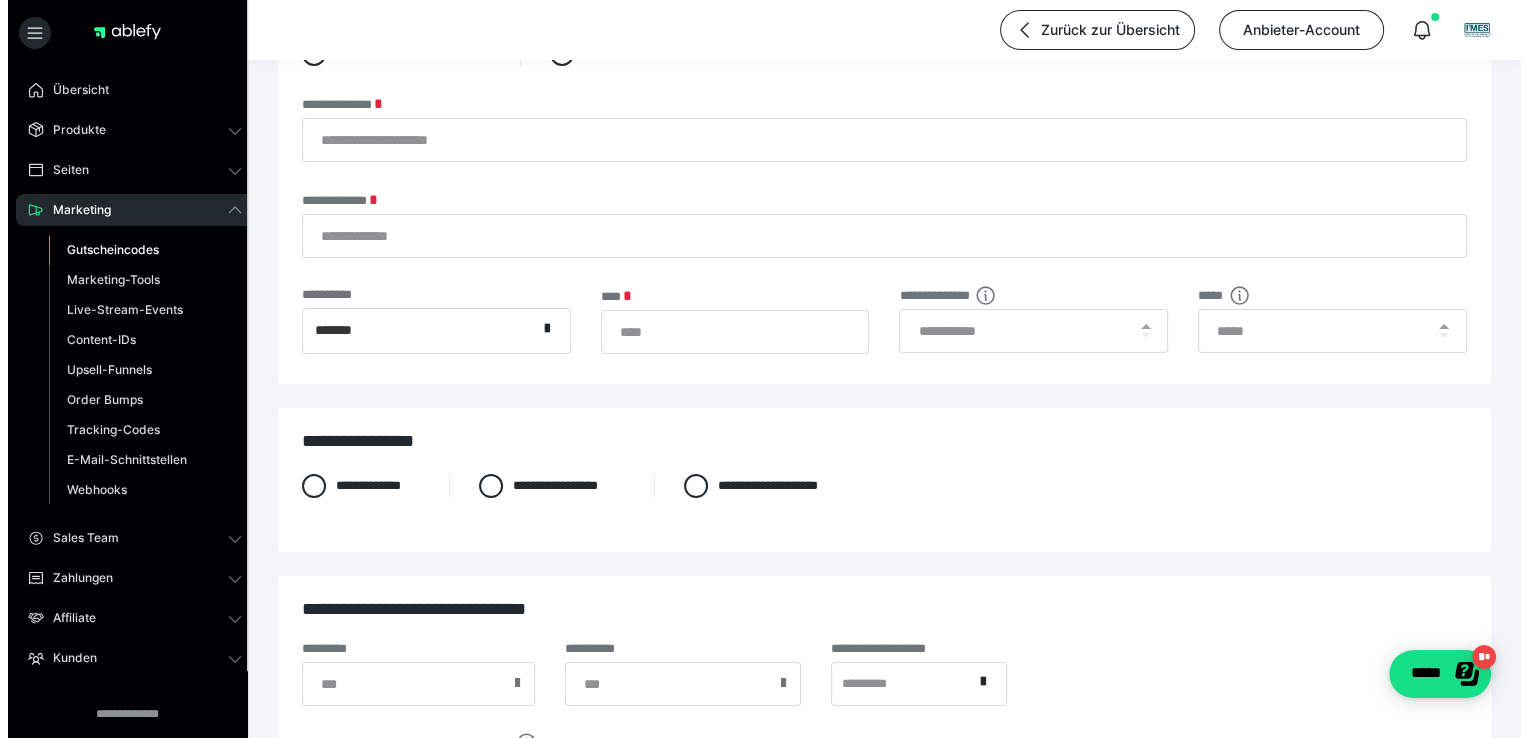 scroll, scrollTop: 0, scrollLeft: 0, axis: both 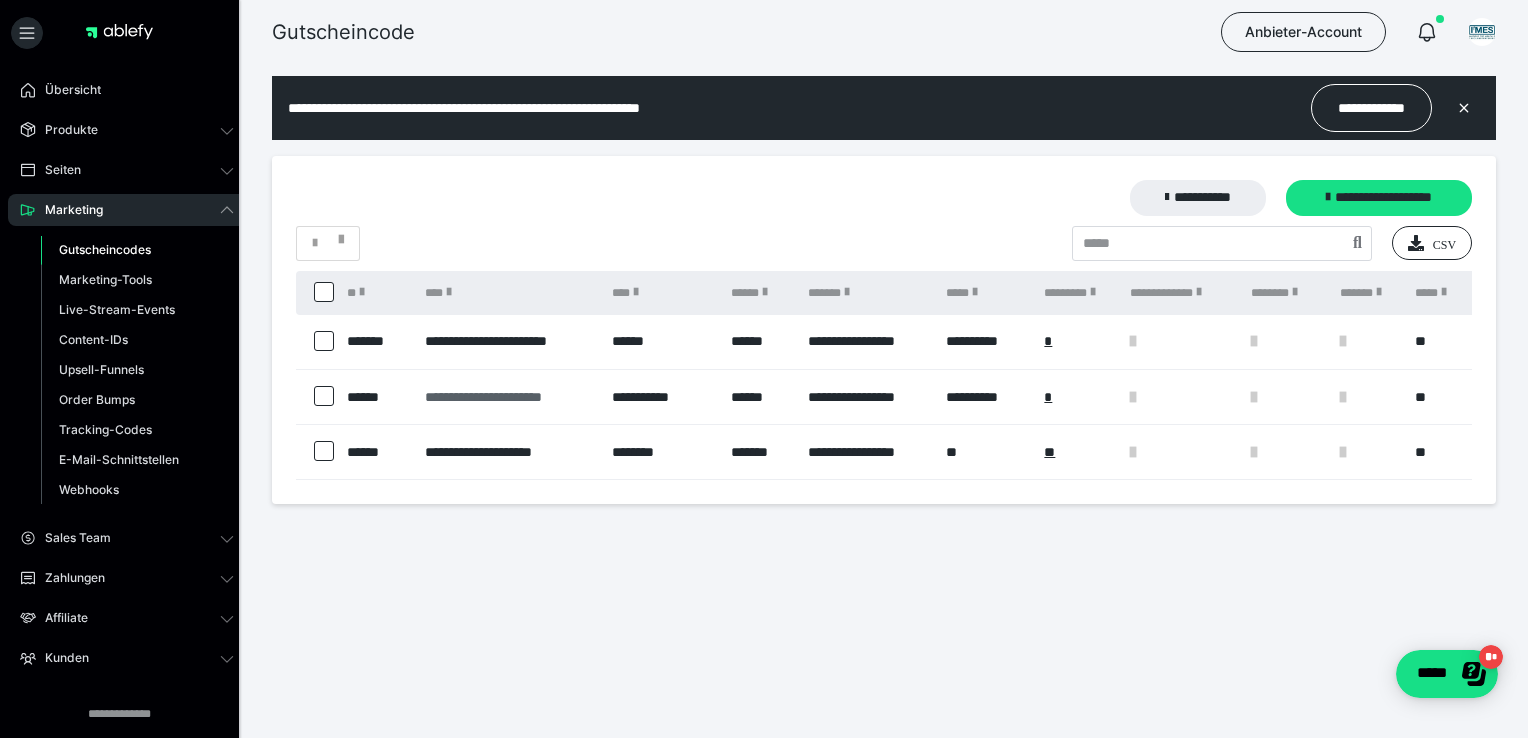 click on "**********" at bounding box center [508, 397] 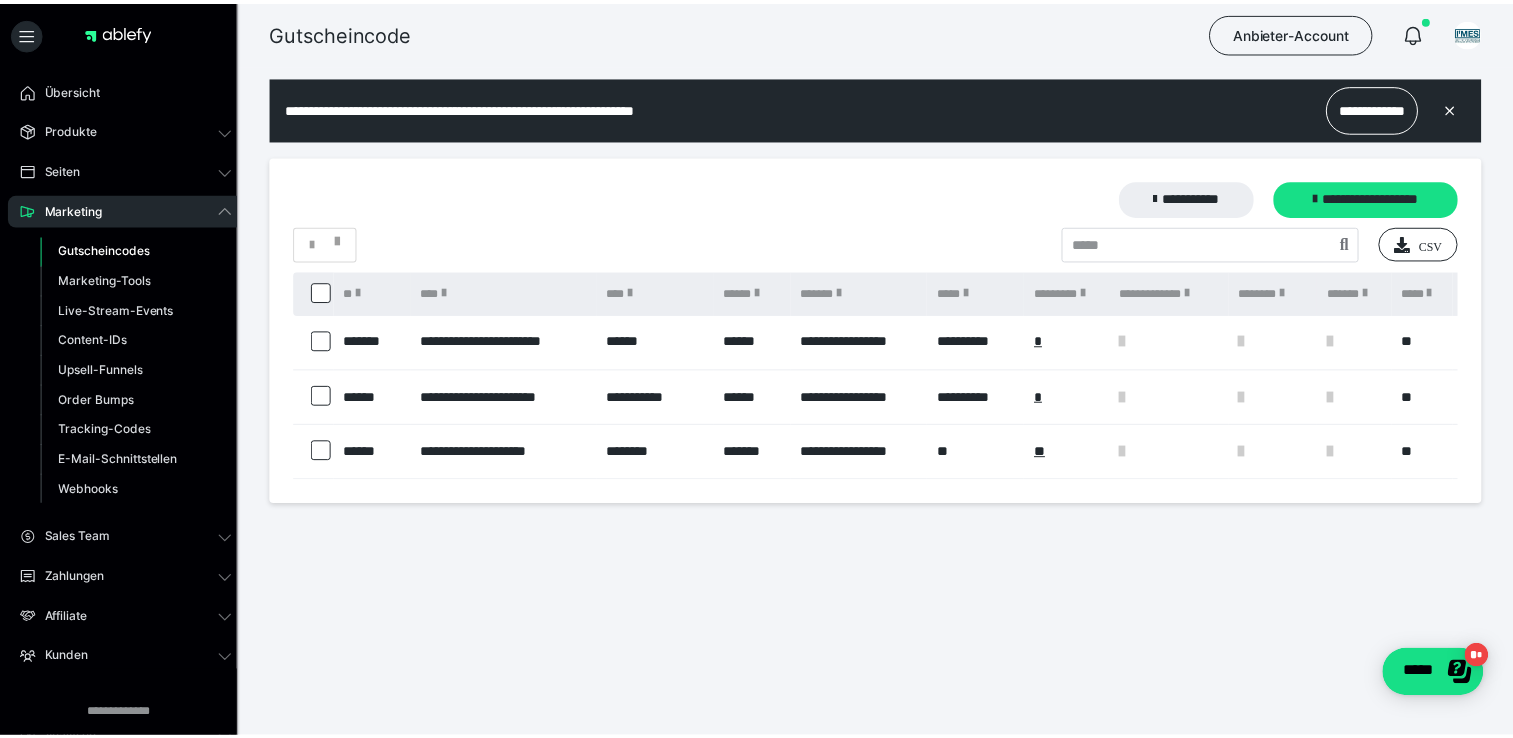 scroll, scrollTop: 0, scrollLeft: 0, axis: both 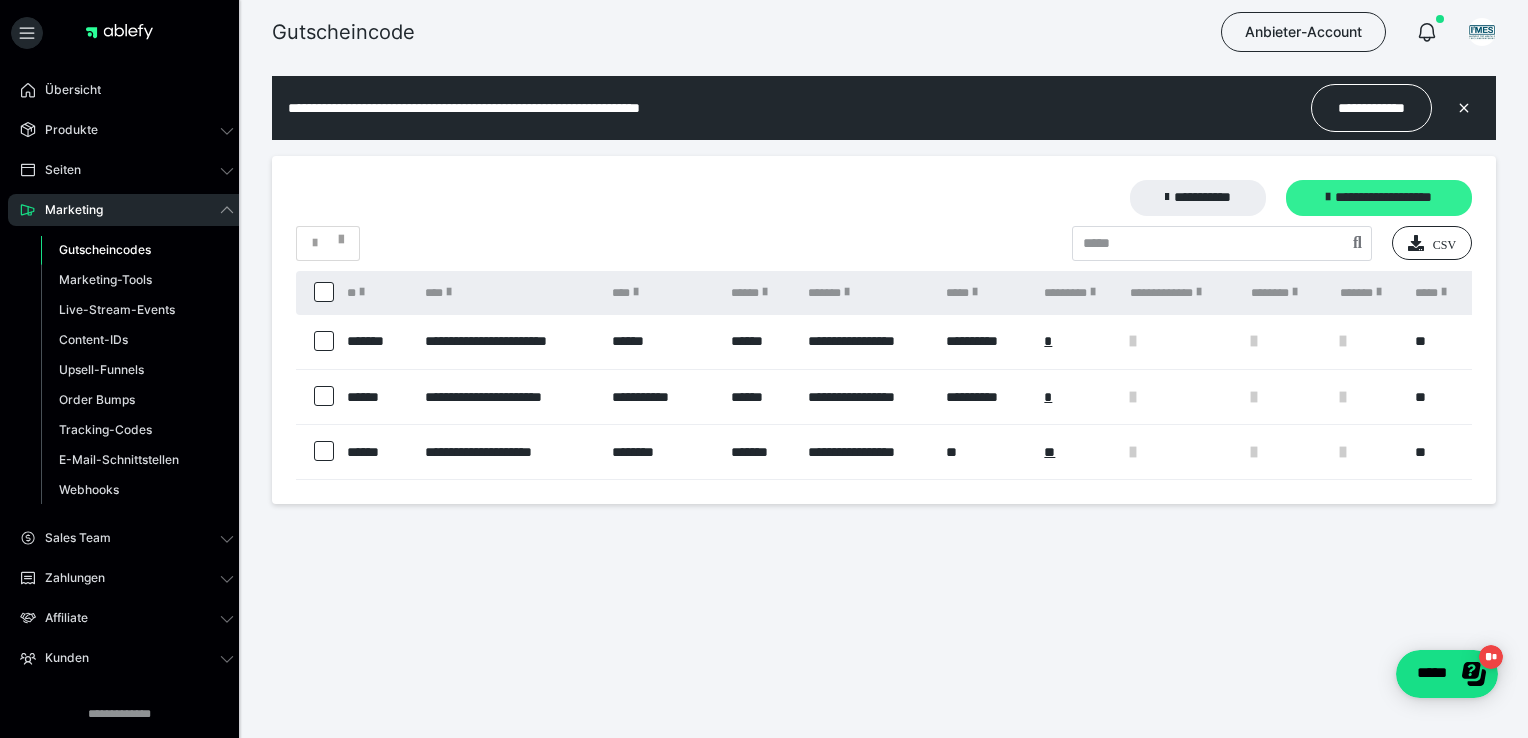 click on "**********" at bounding box center [1379, 198] 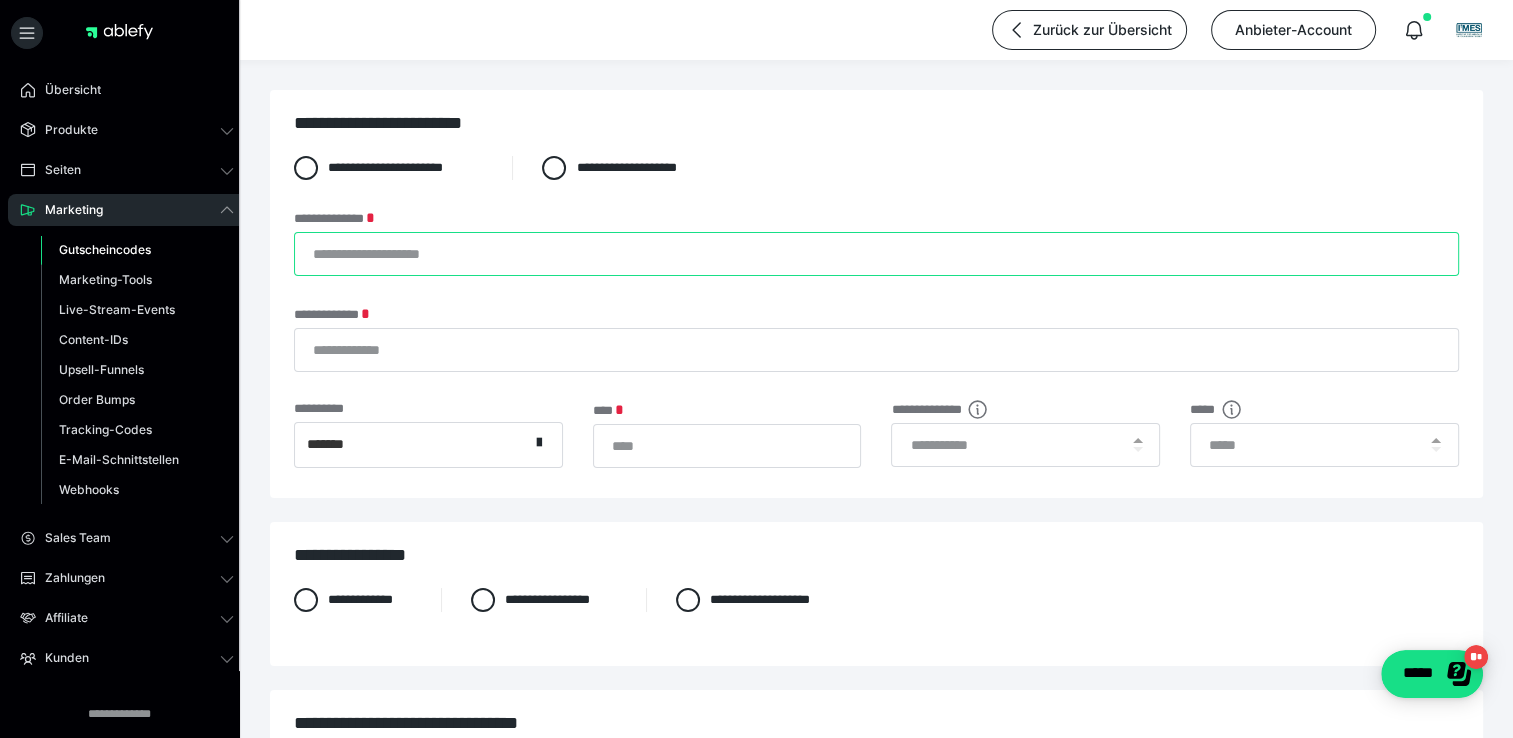 click on "**********" at bounding box center (876, 254) 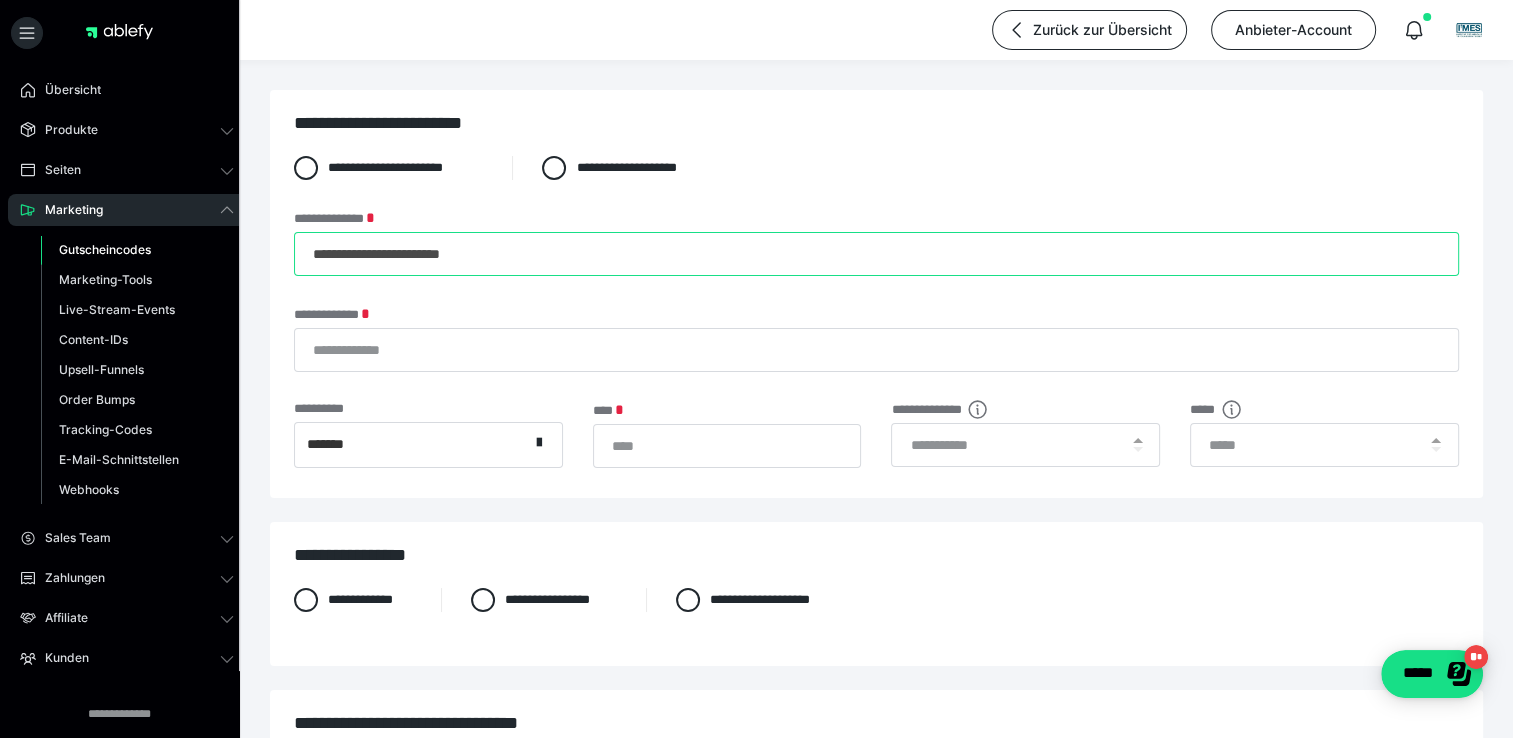 type on "**********" 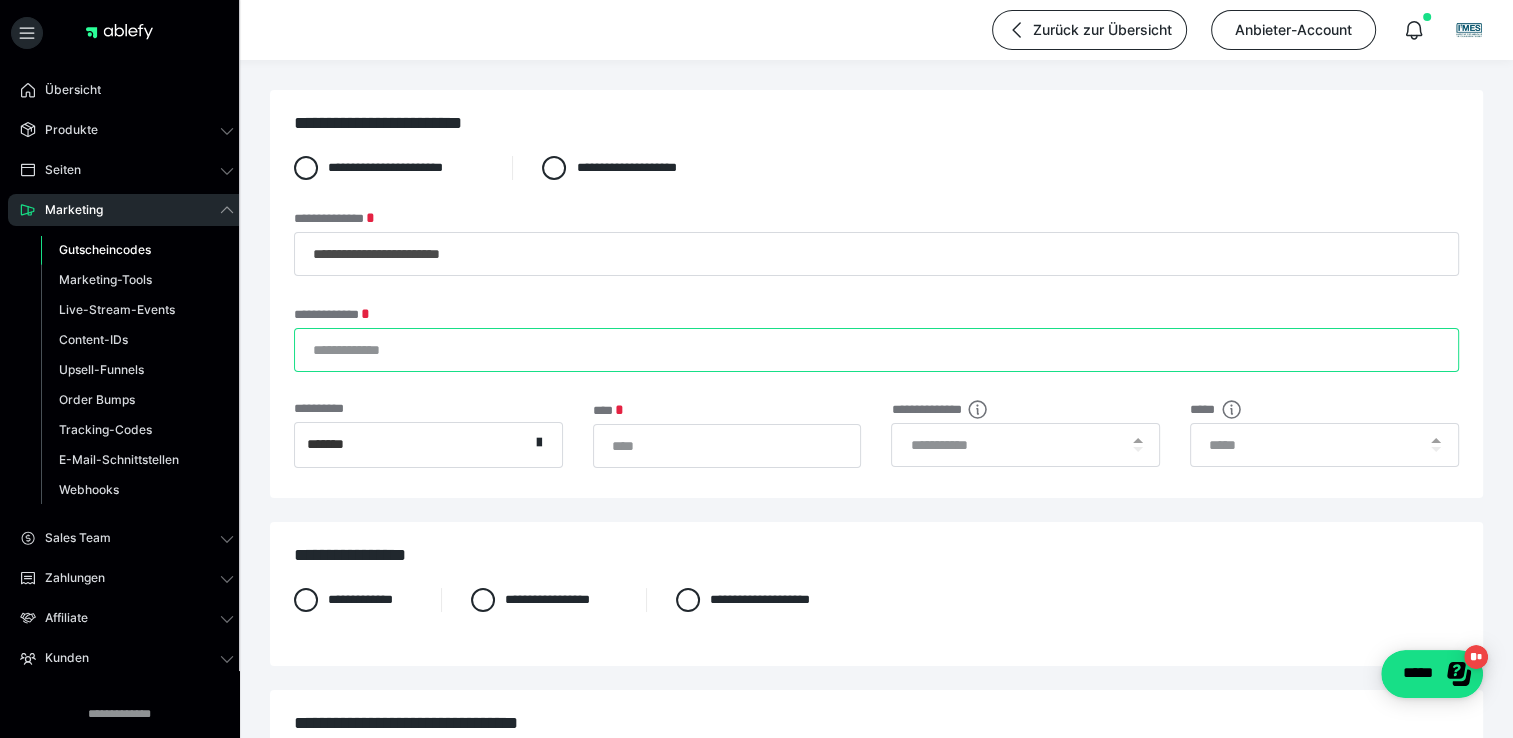 click on "**********" at bounding box center [876, 350] 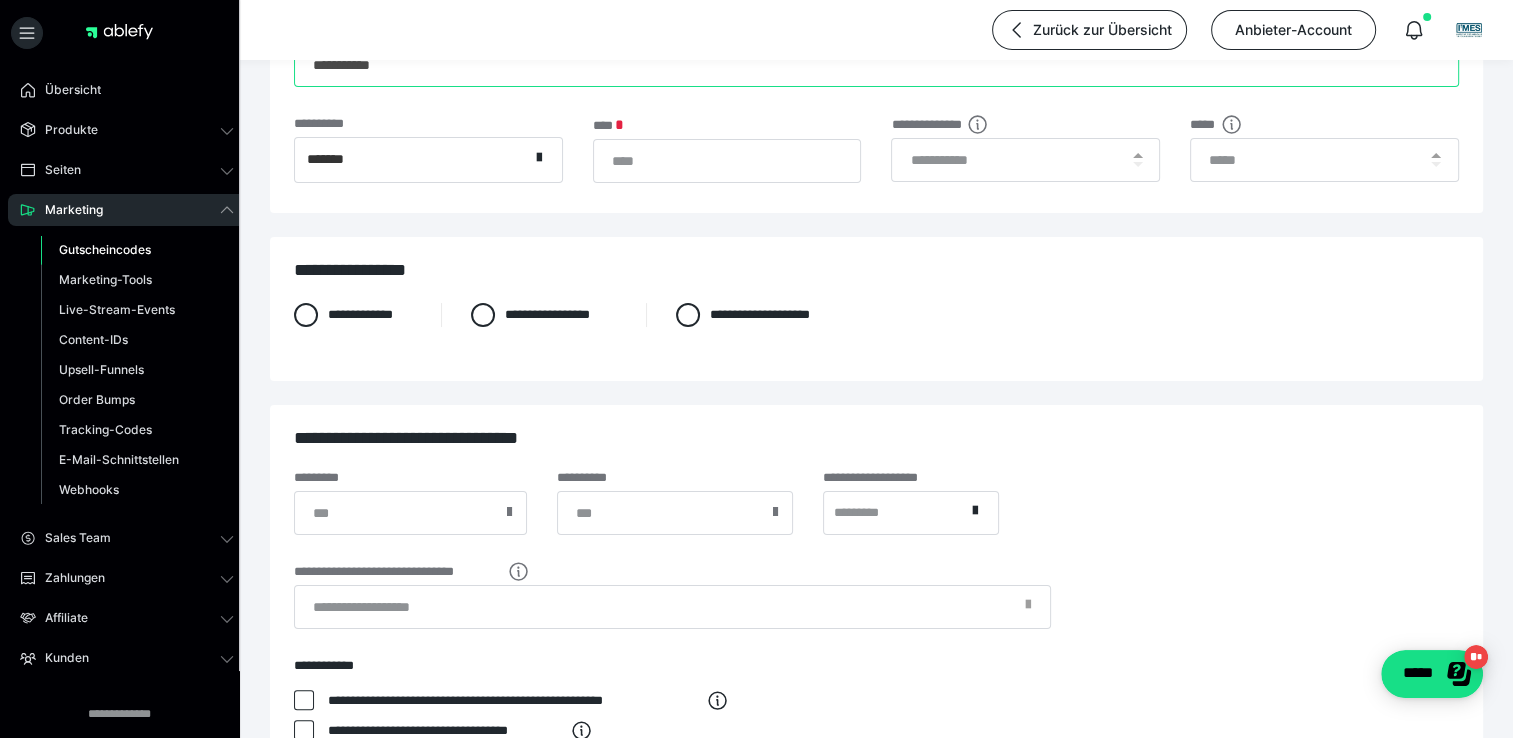 scroll, scrollTop: 400, scrollLeft: 0, axis: vertical 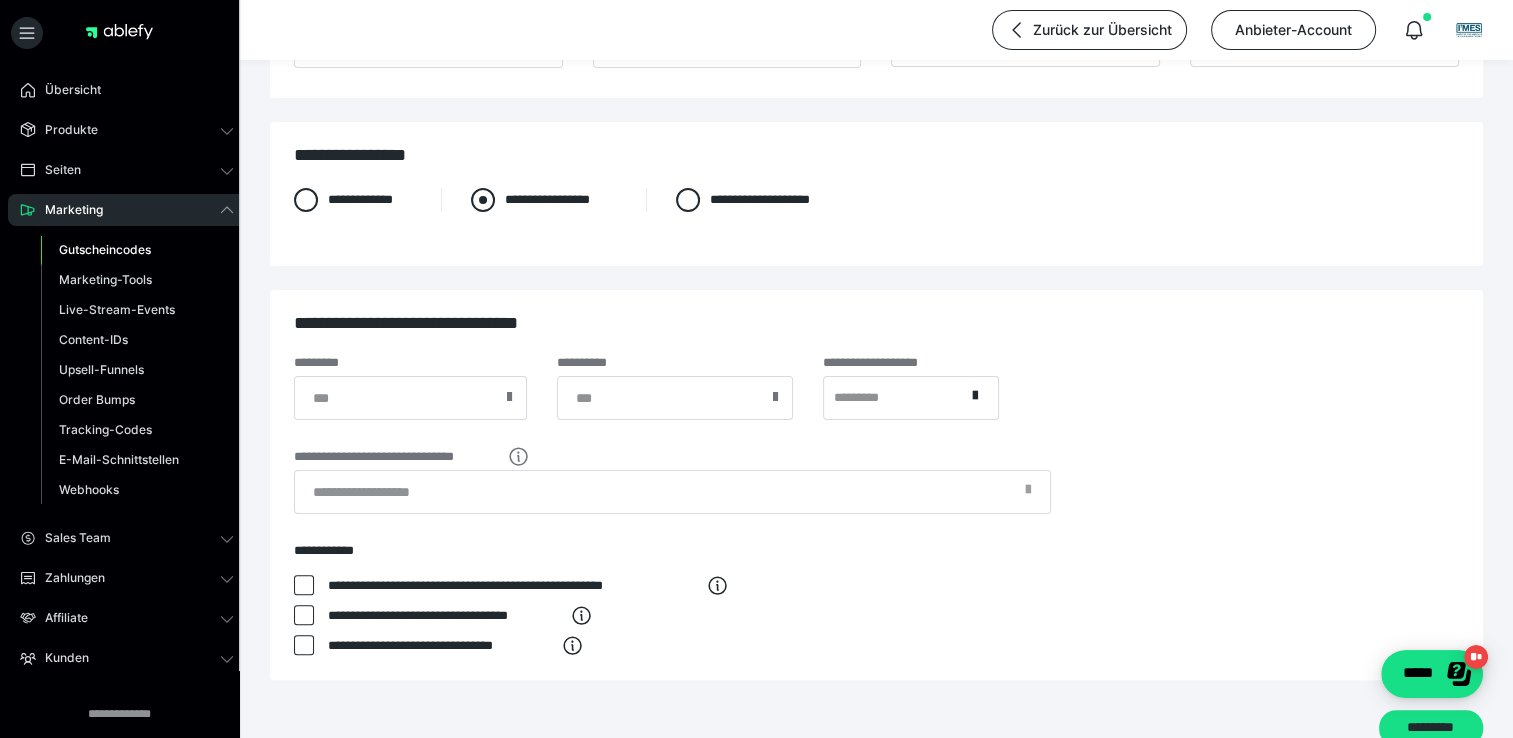 type on "**********" 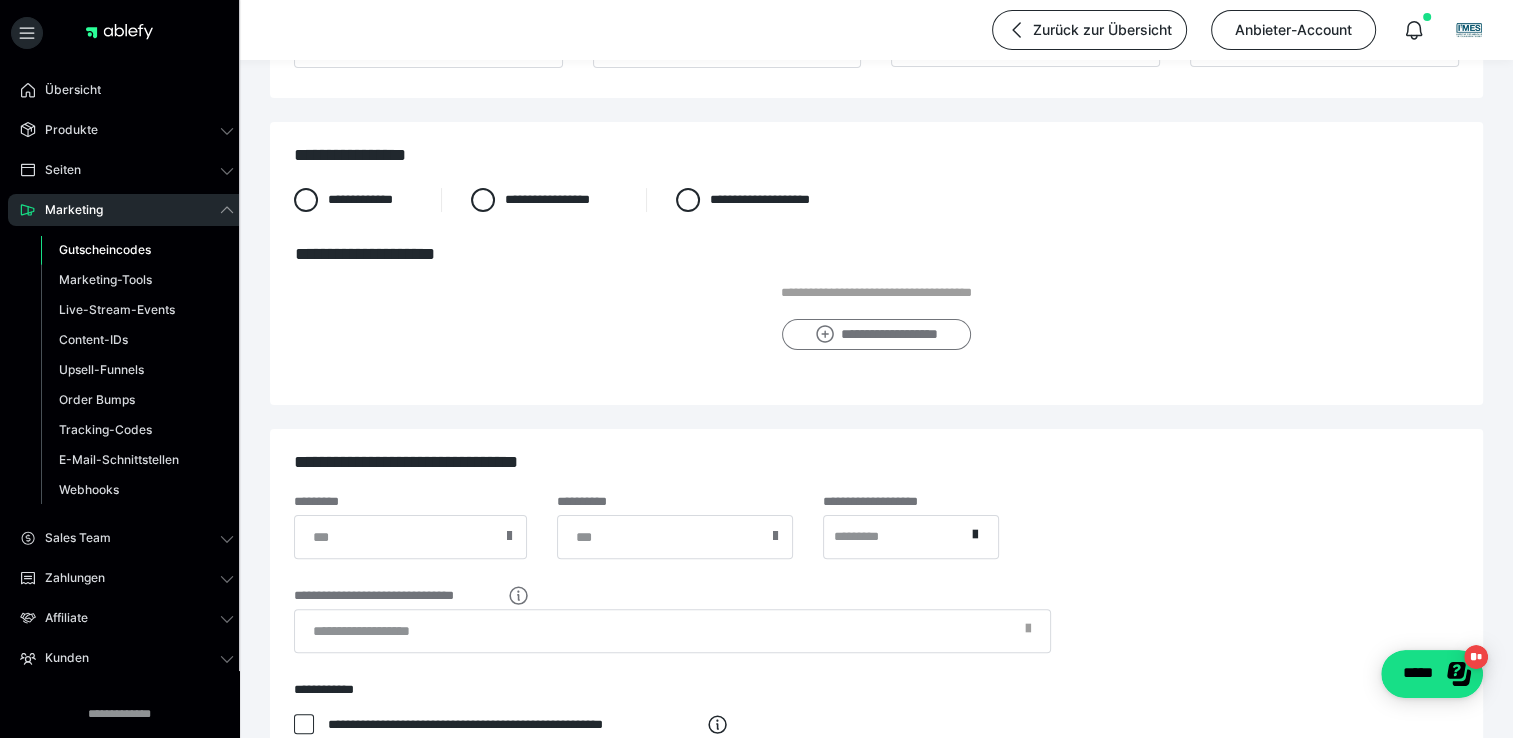 click on "**********" at bounding box center [876, 335] 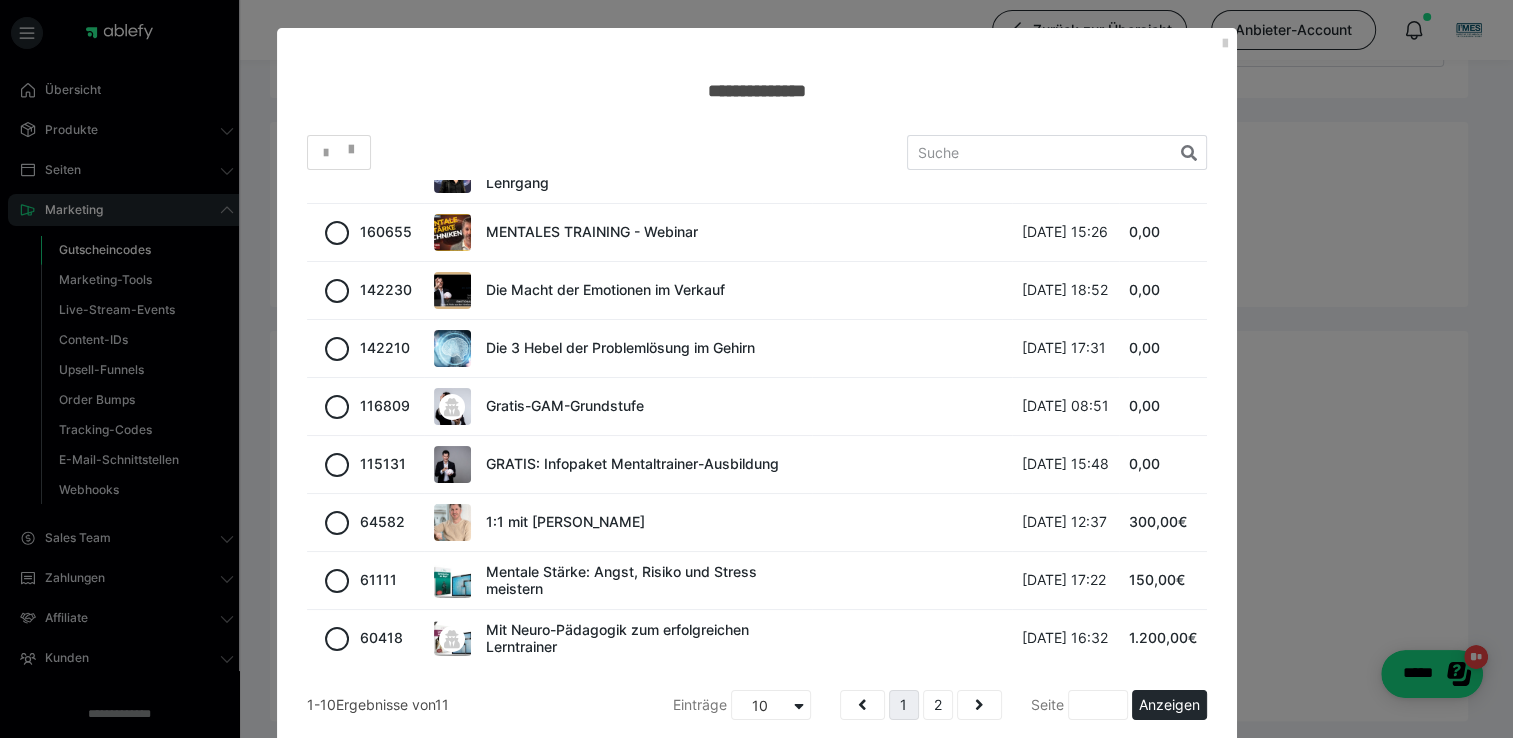 scroll, scrollTop: 142, scrollLeft: 0, axis: vertical 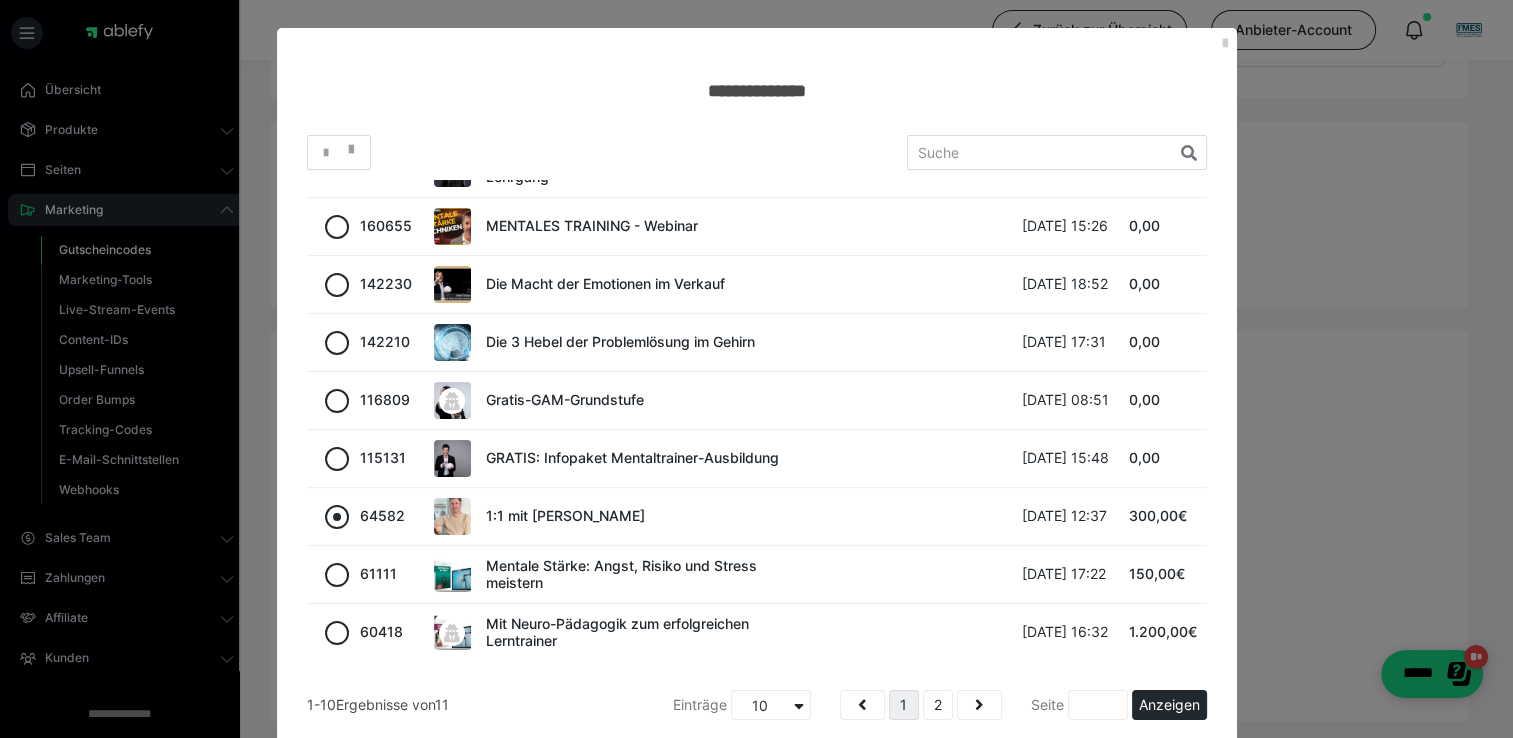 click at bounding box center (337, 517) 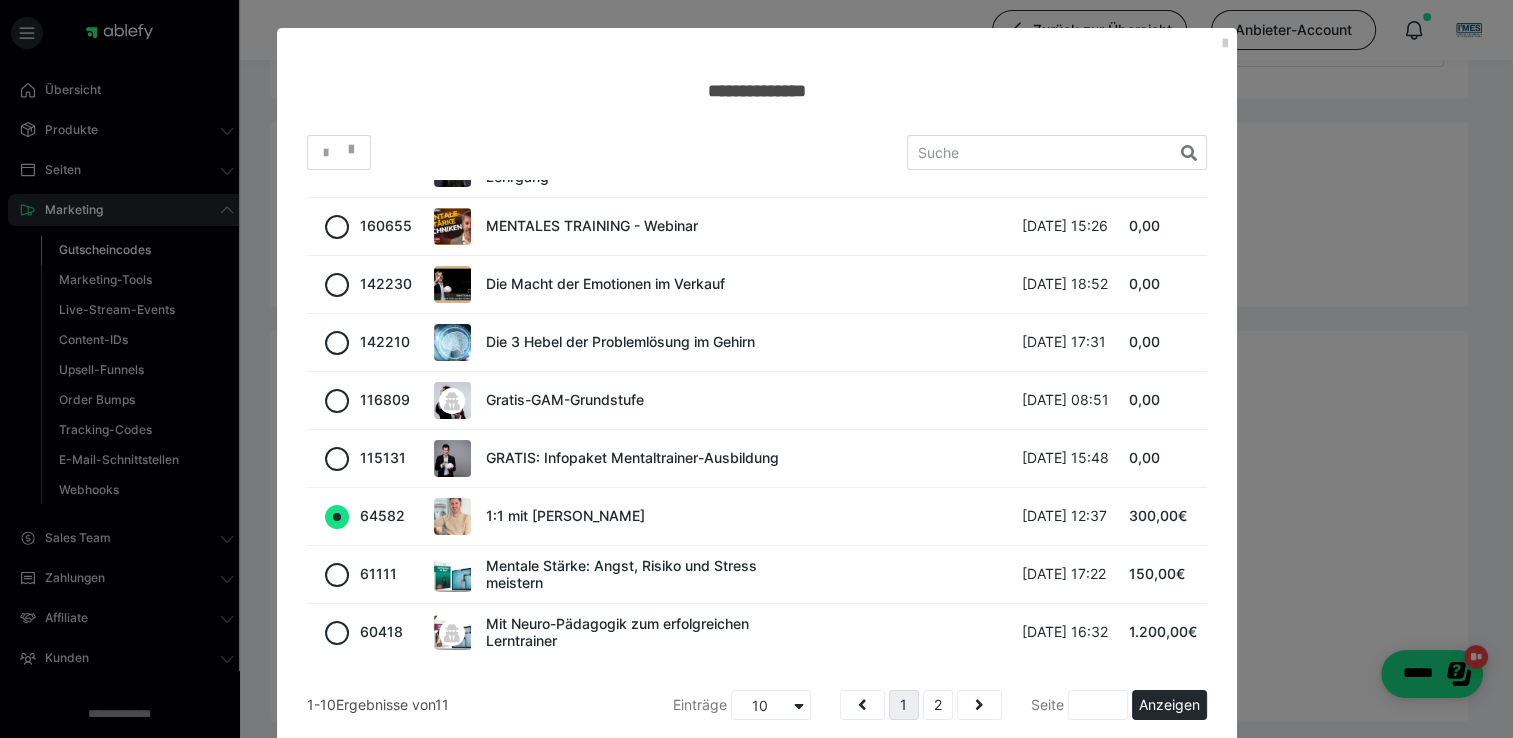 radio on "true" 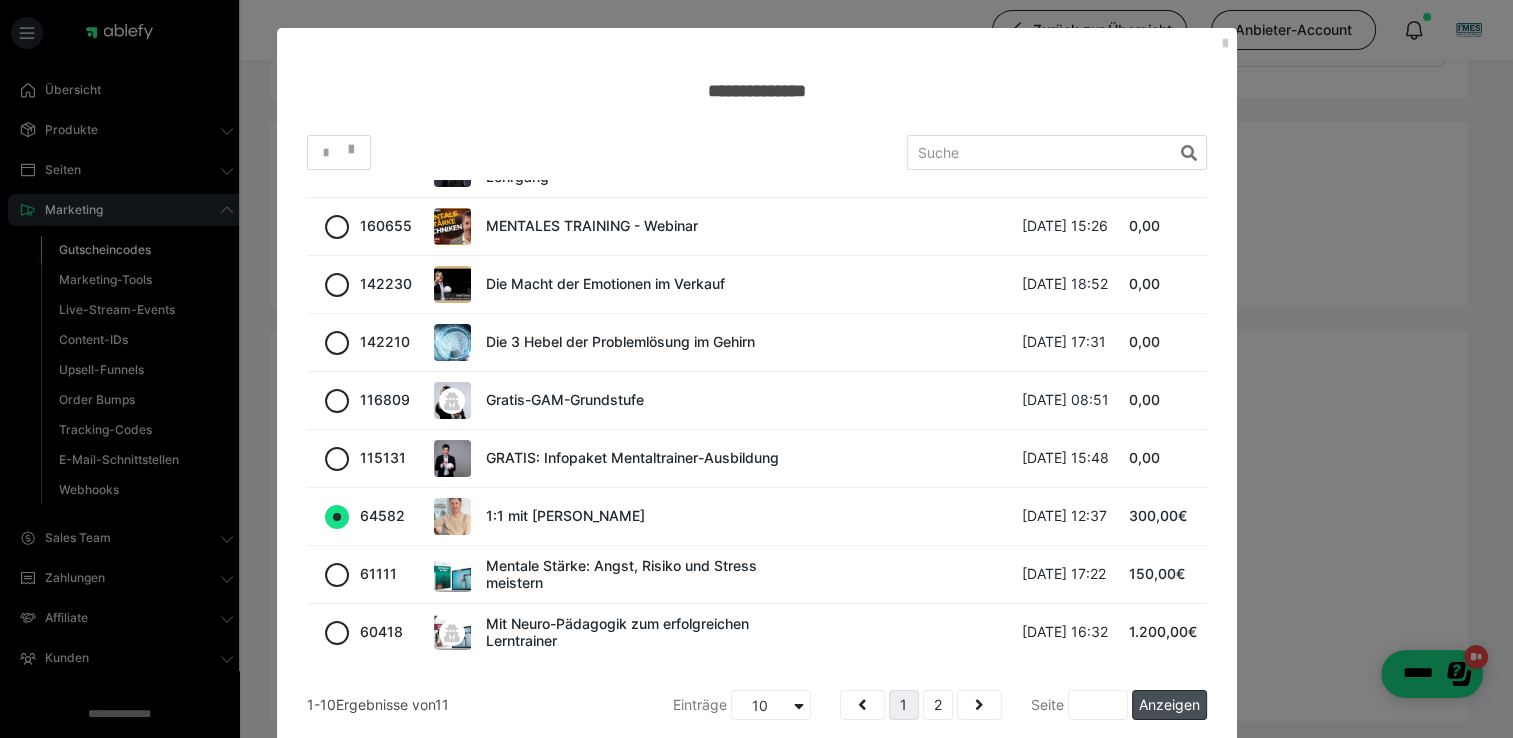 click on "Anzeigen" at bounding box center (1169, 705) 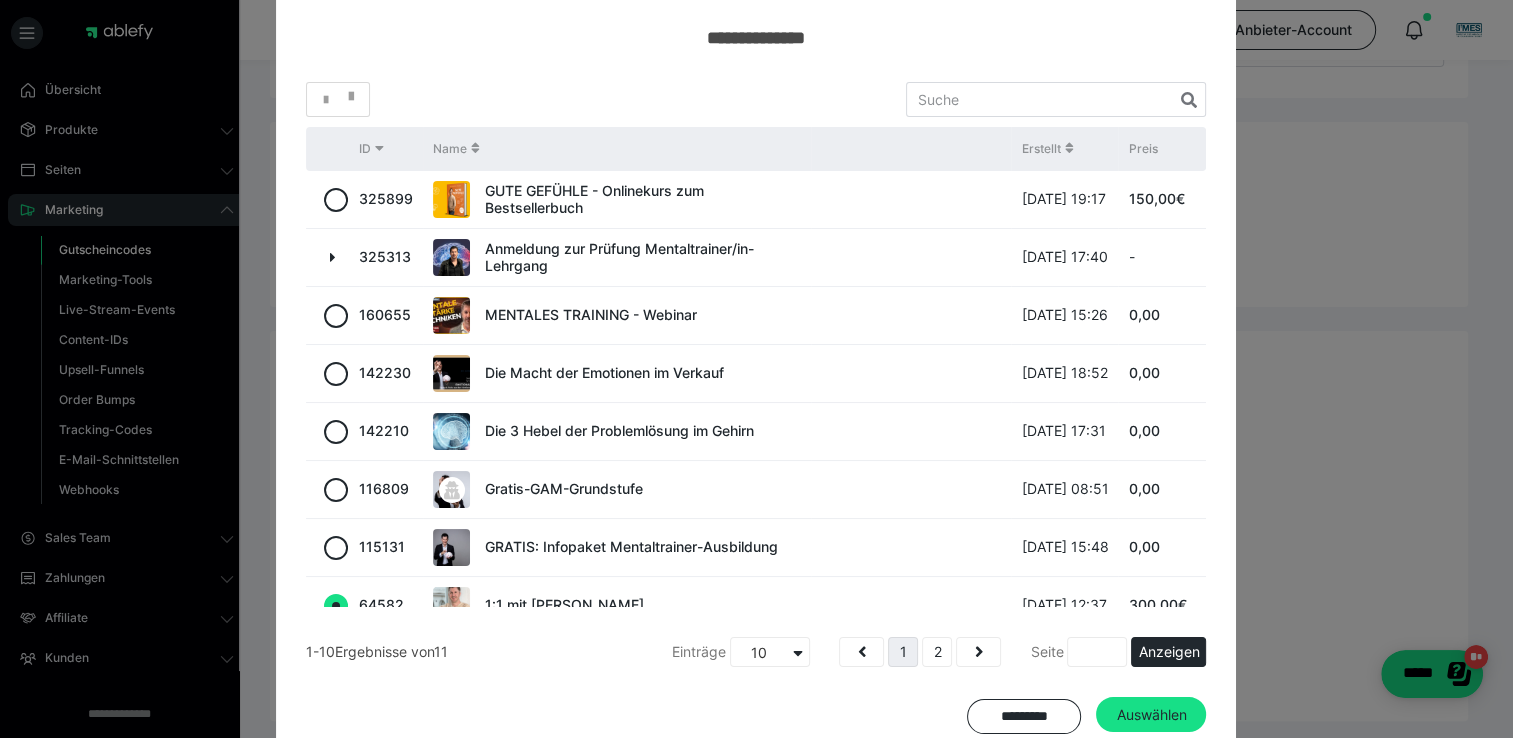 scroll, scrollTop: 104, scrollLeft: 0, axis: vertical 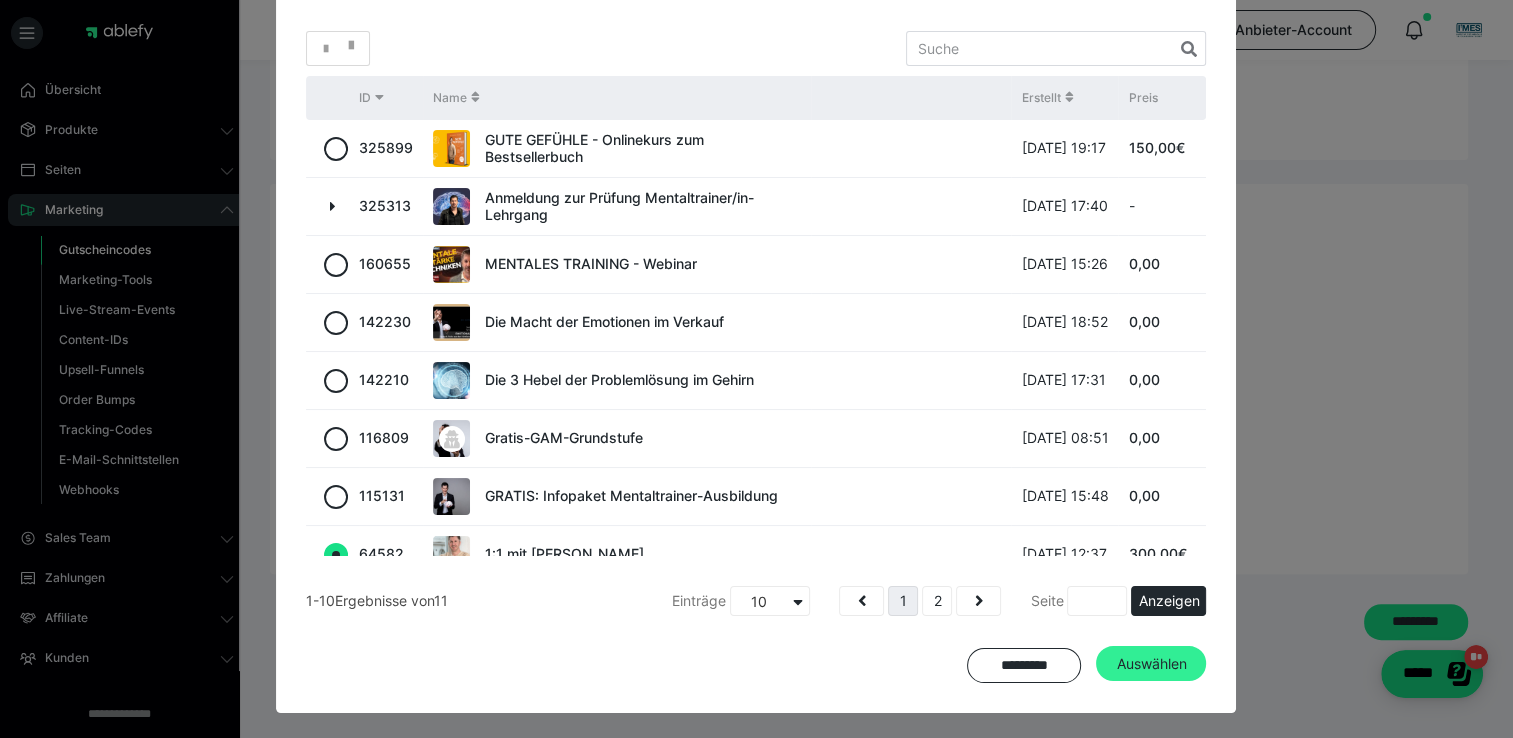click on "Auswählen" at bounding box center (1151, 664) 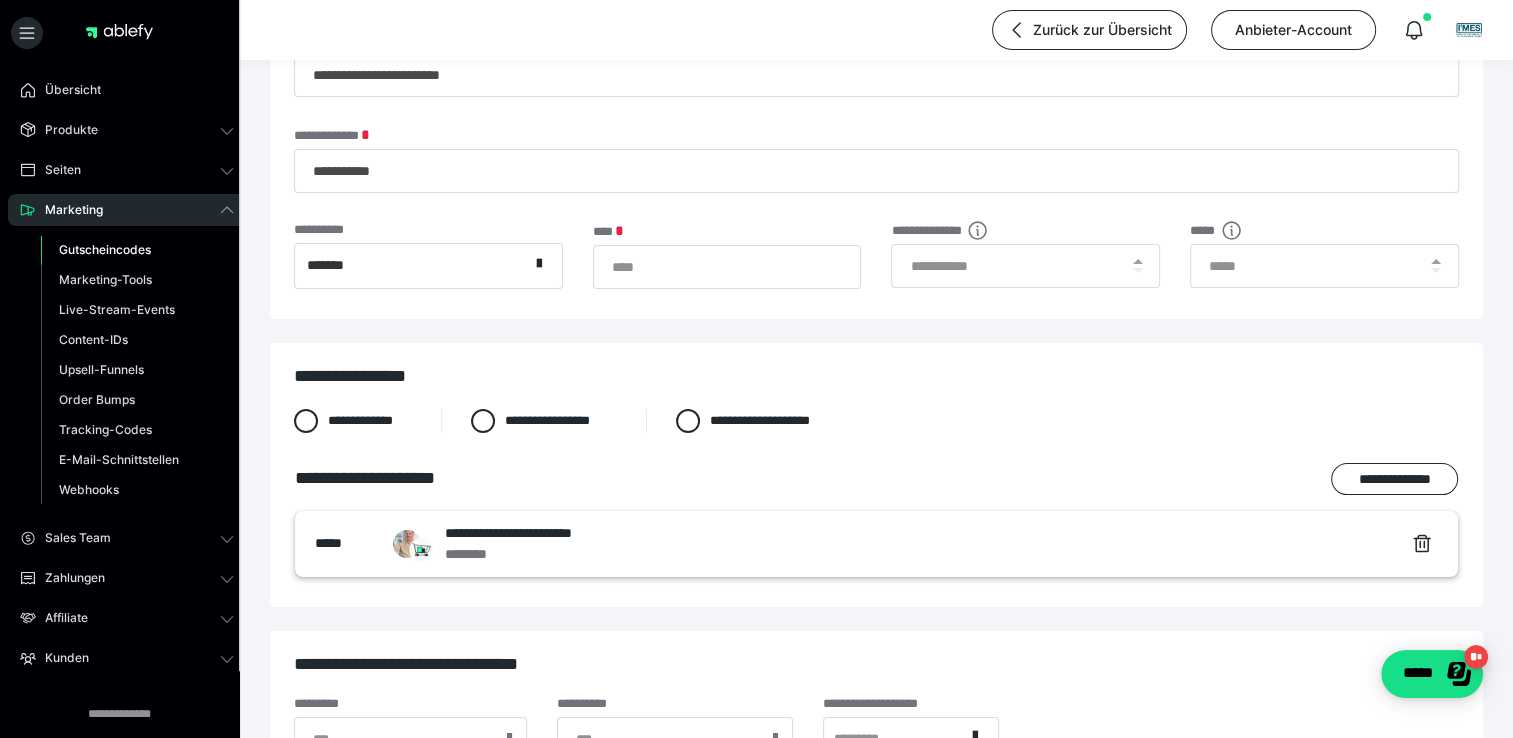 scroll, scrollTop: 147, scrollLeft: 0, axis: vertical 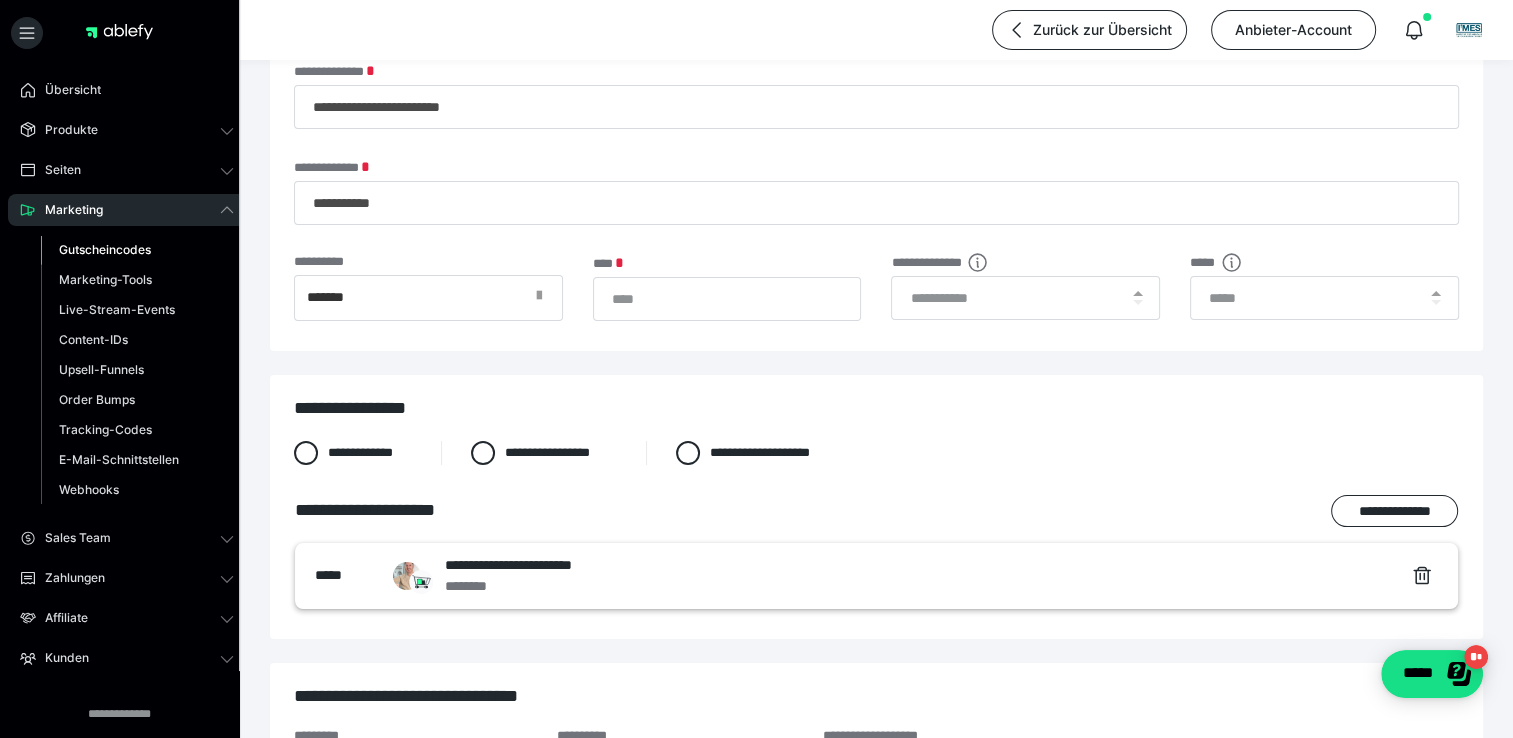 click at bounding box center [539, 296] 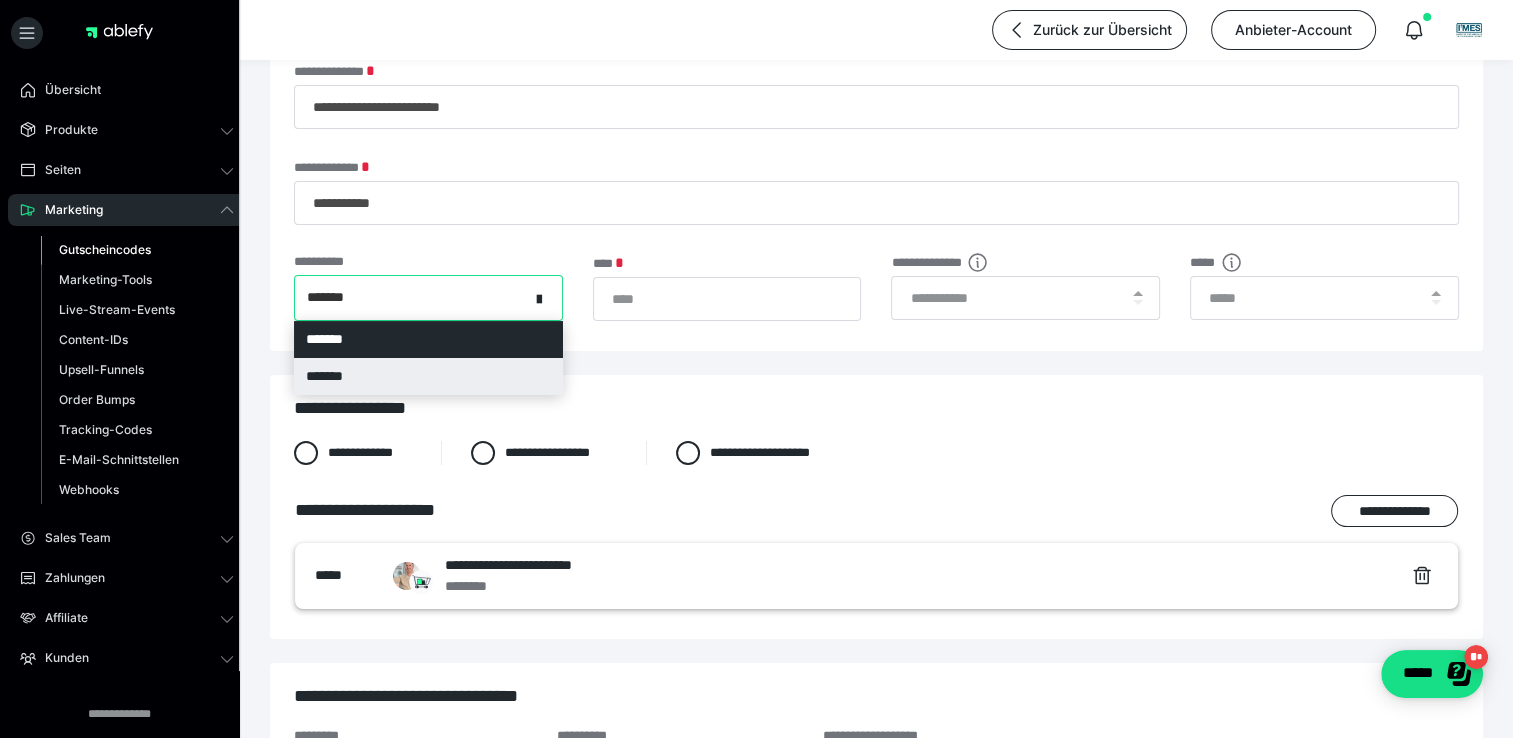 click on "*******" at bounding box center [428, 376] 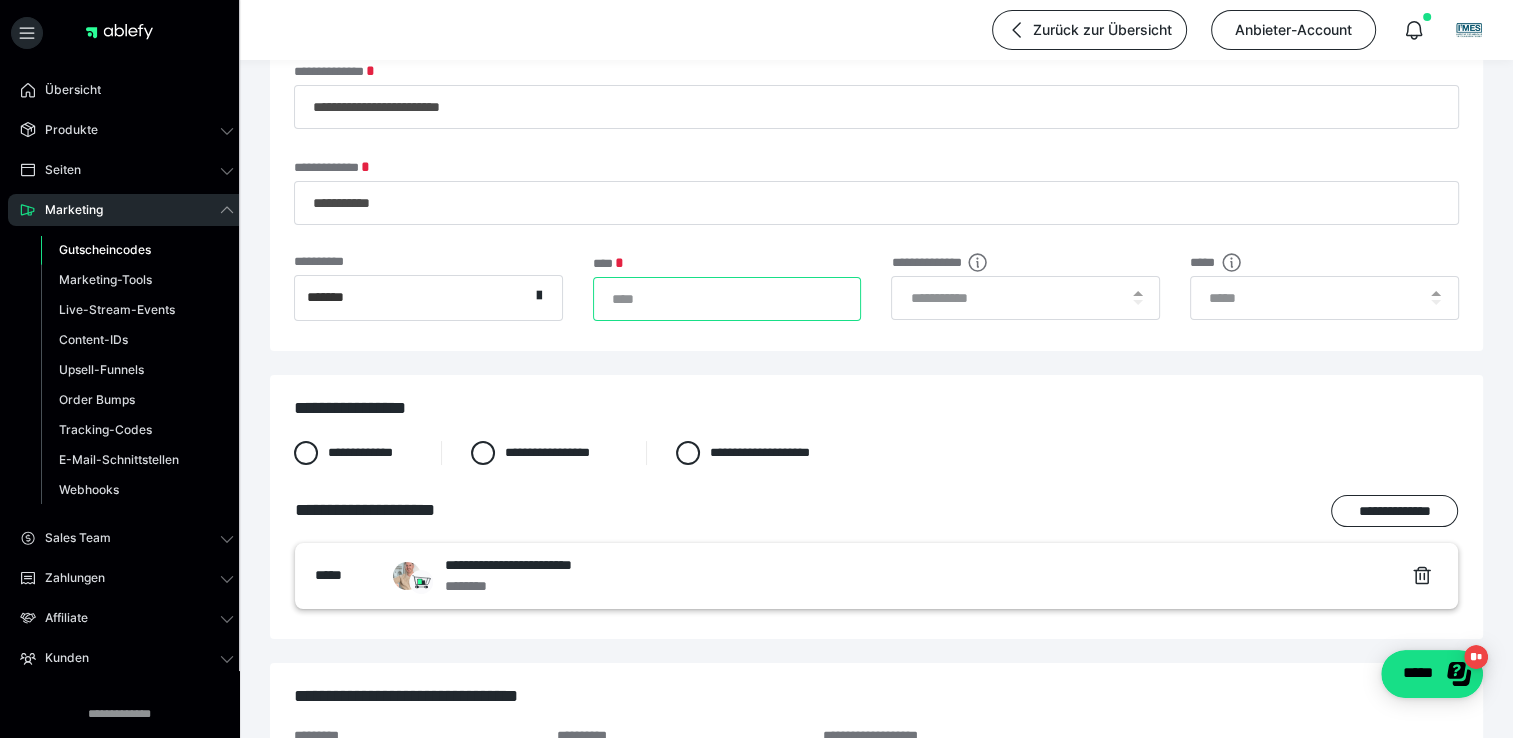 click on "*" at bounding box center [727, 299] 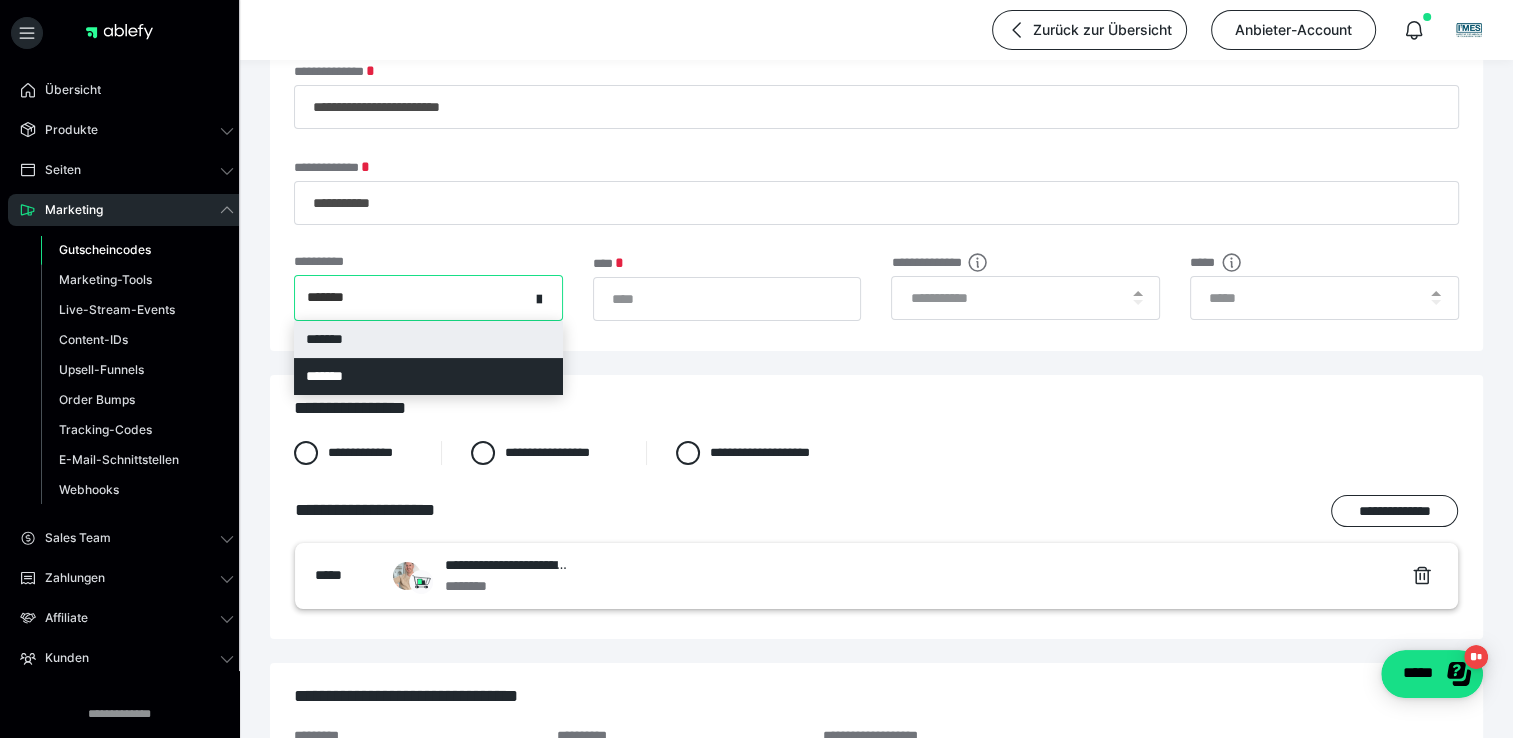 click on "*******" at bounding box center (412, 298) 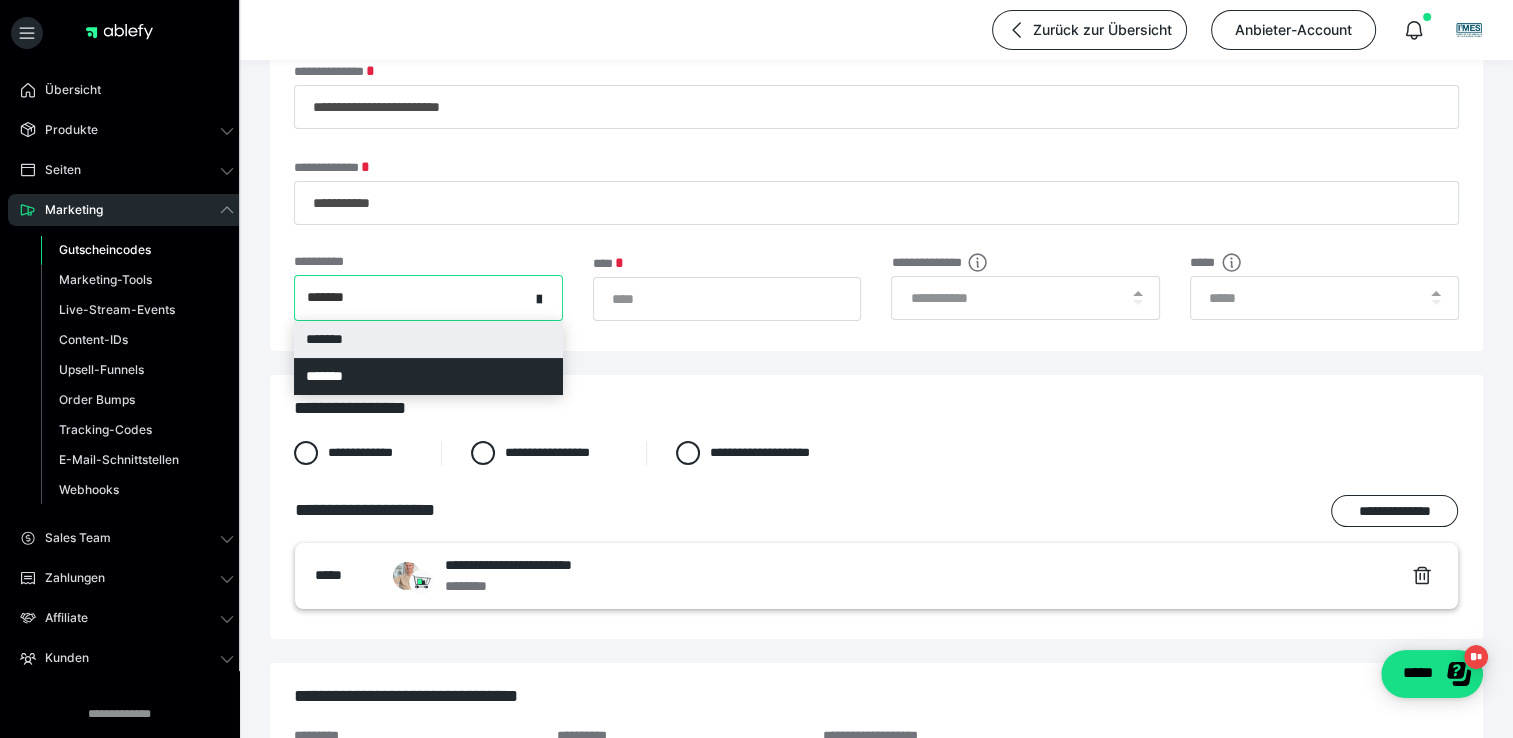 click on "*******" at bounding box center [428, 339] 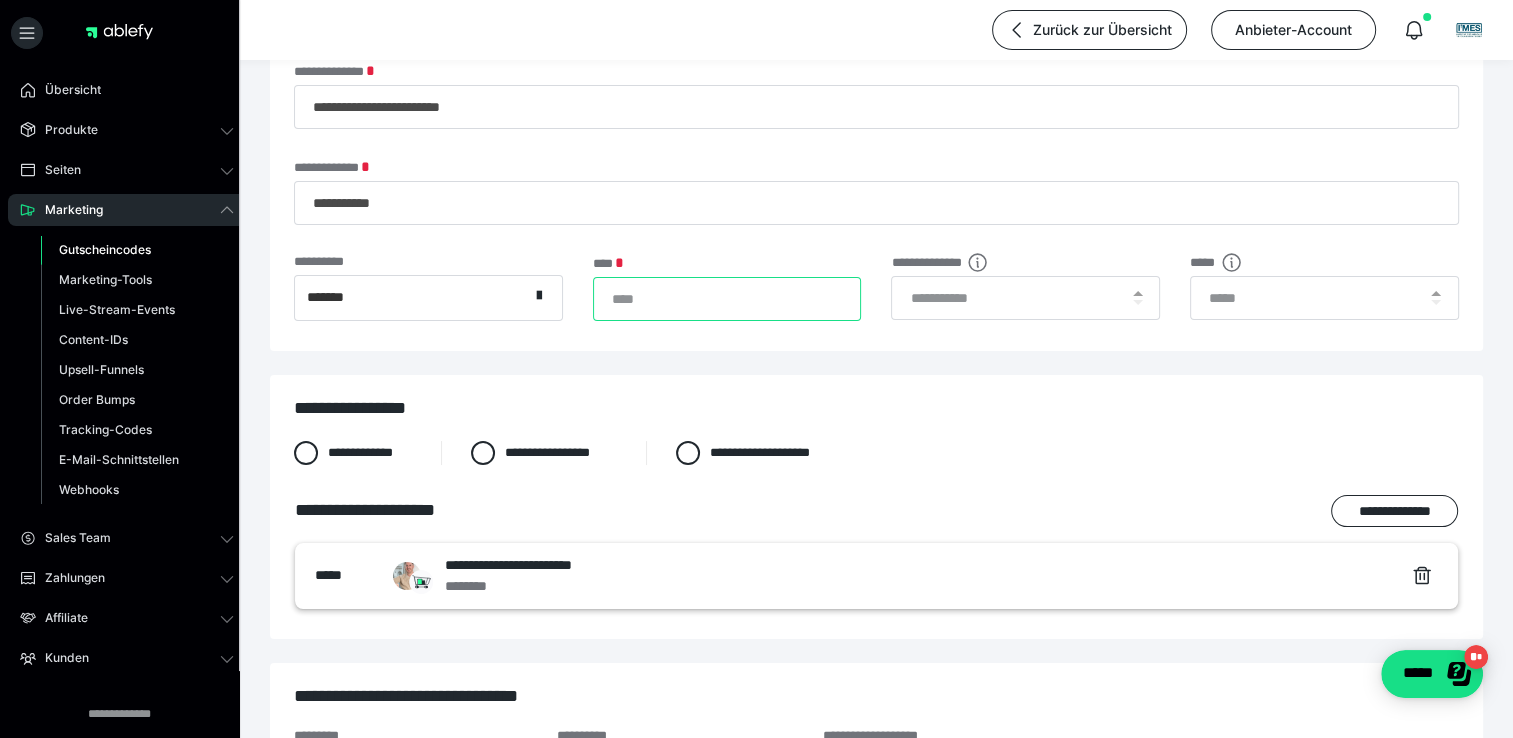 drag, startPoint x: 642, startPoint y: 302, endPoint x: 592, endPoint y: 302, distance: 50 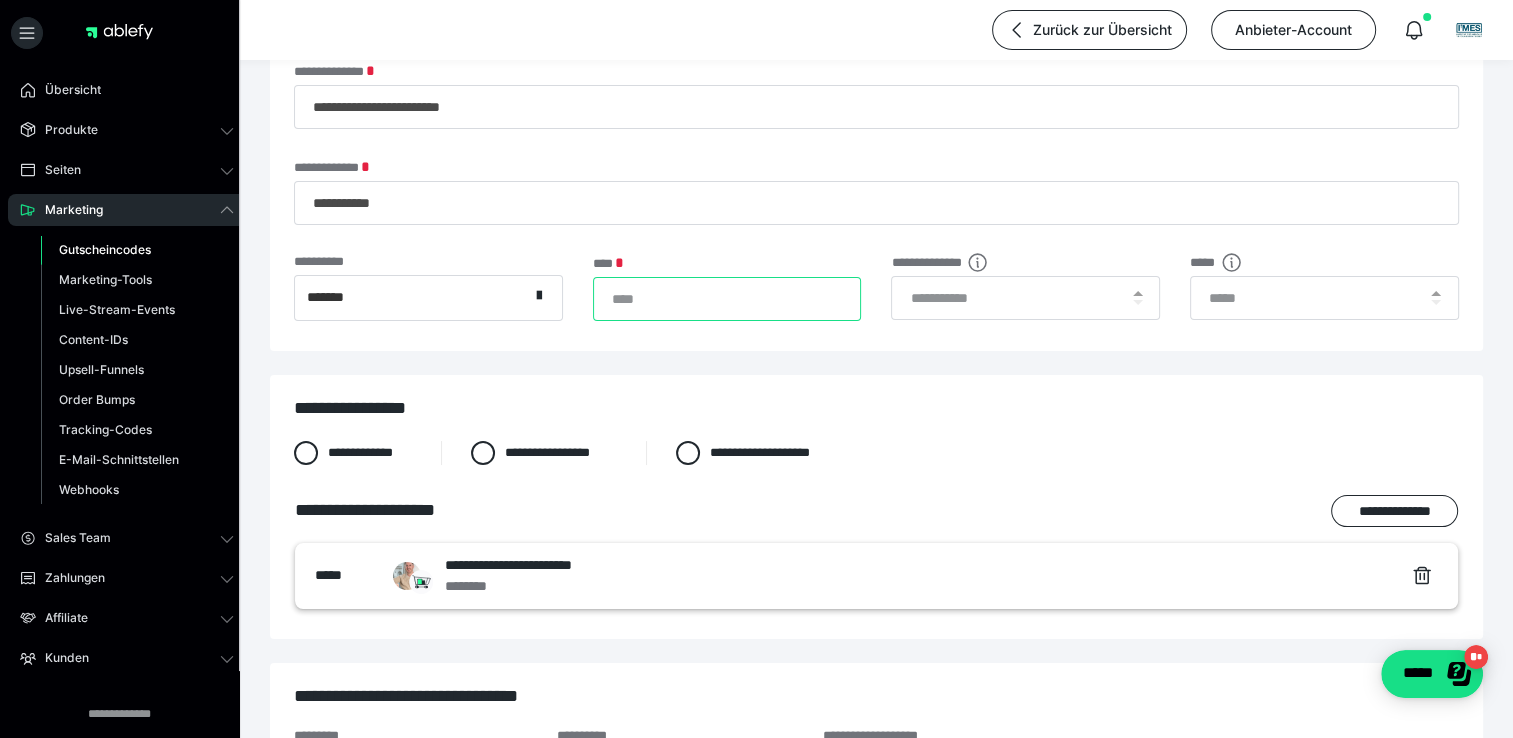 type on "***" 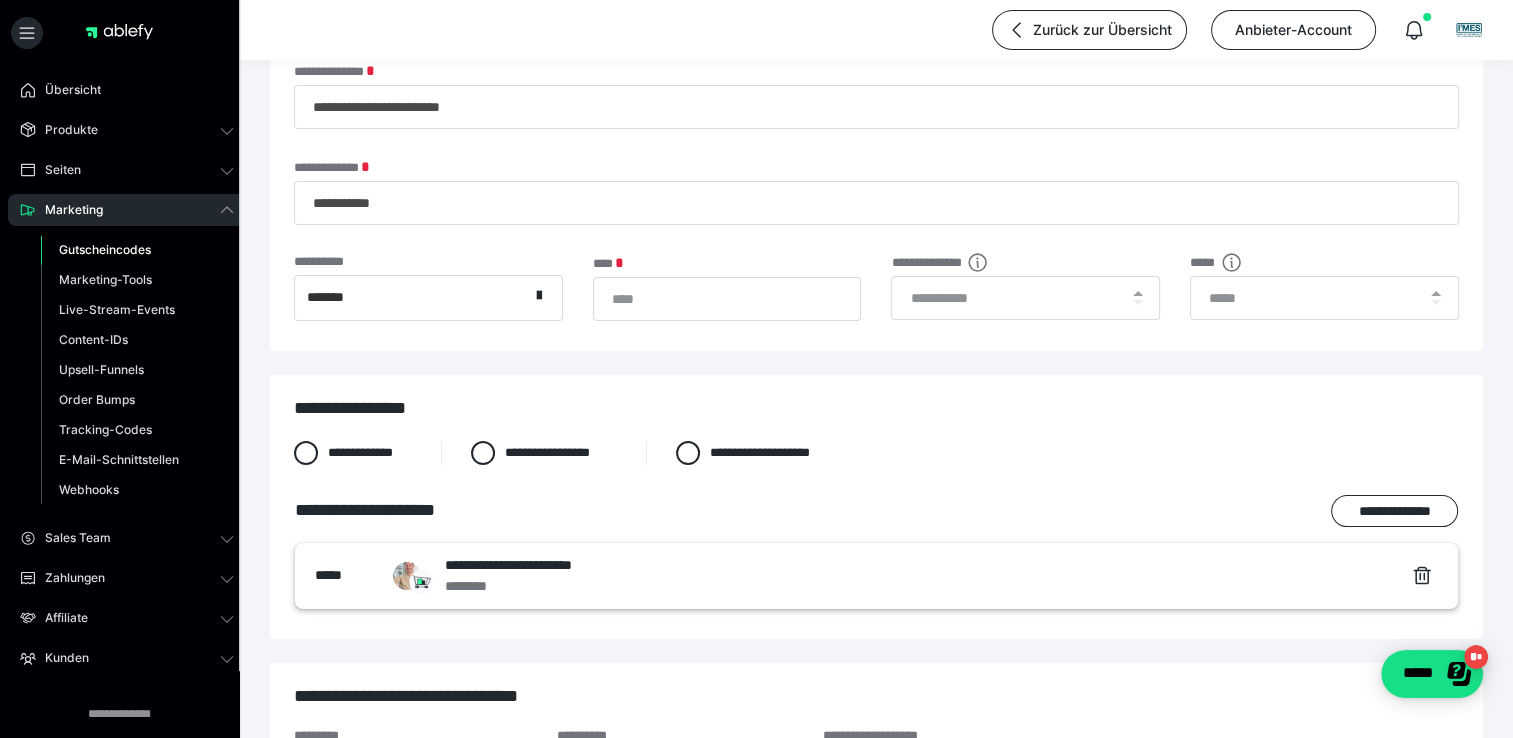 click on "**********" at bounding box center [876, 530] 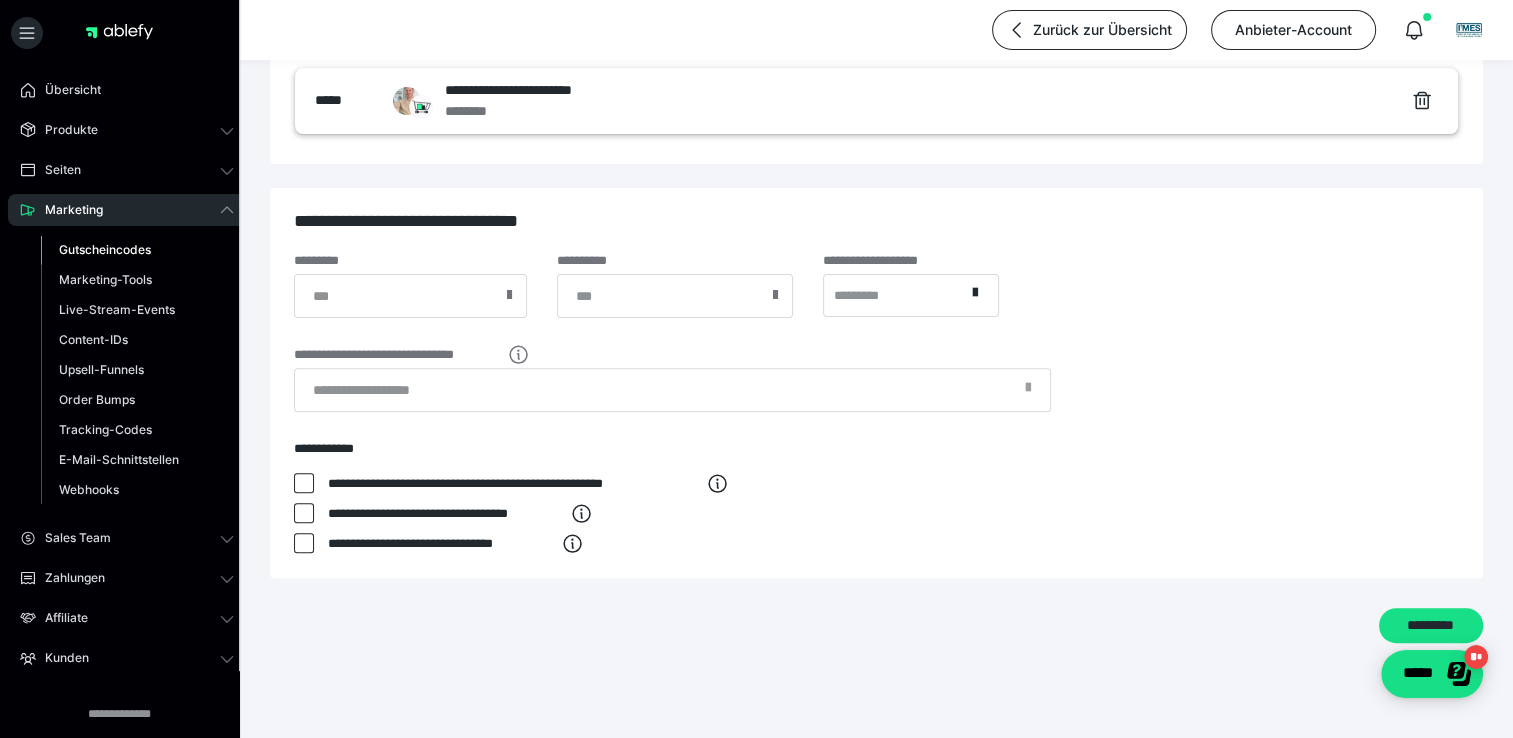scroll, scrollTop: 625, scrollLeft: 0, axis: vertical 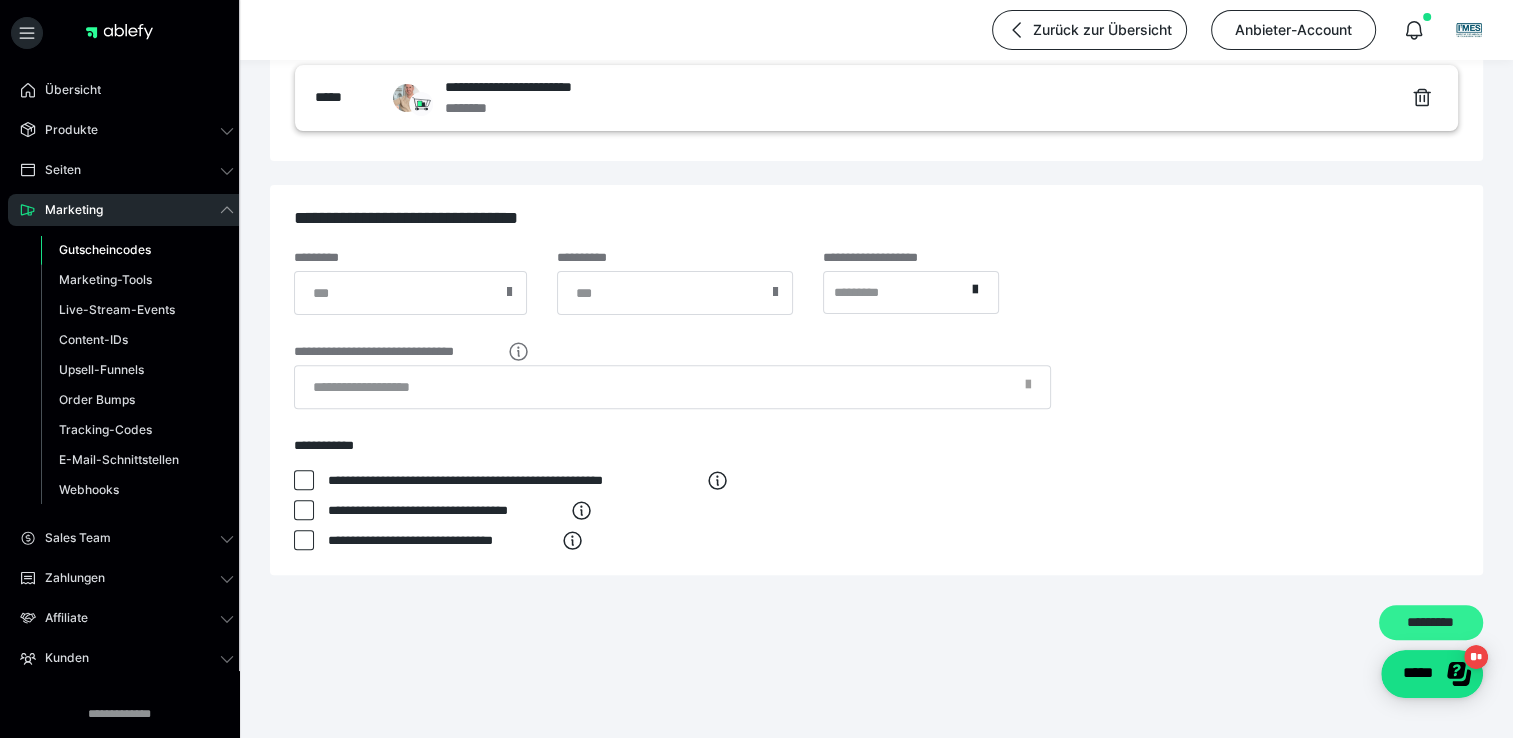 click on "*********" at bounding box center [1431, 623] 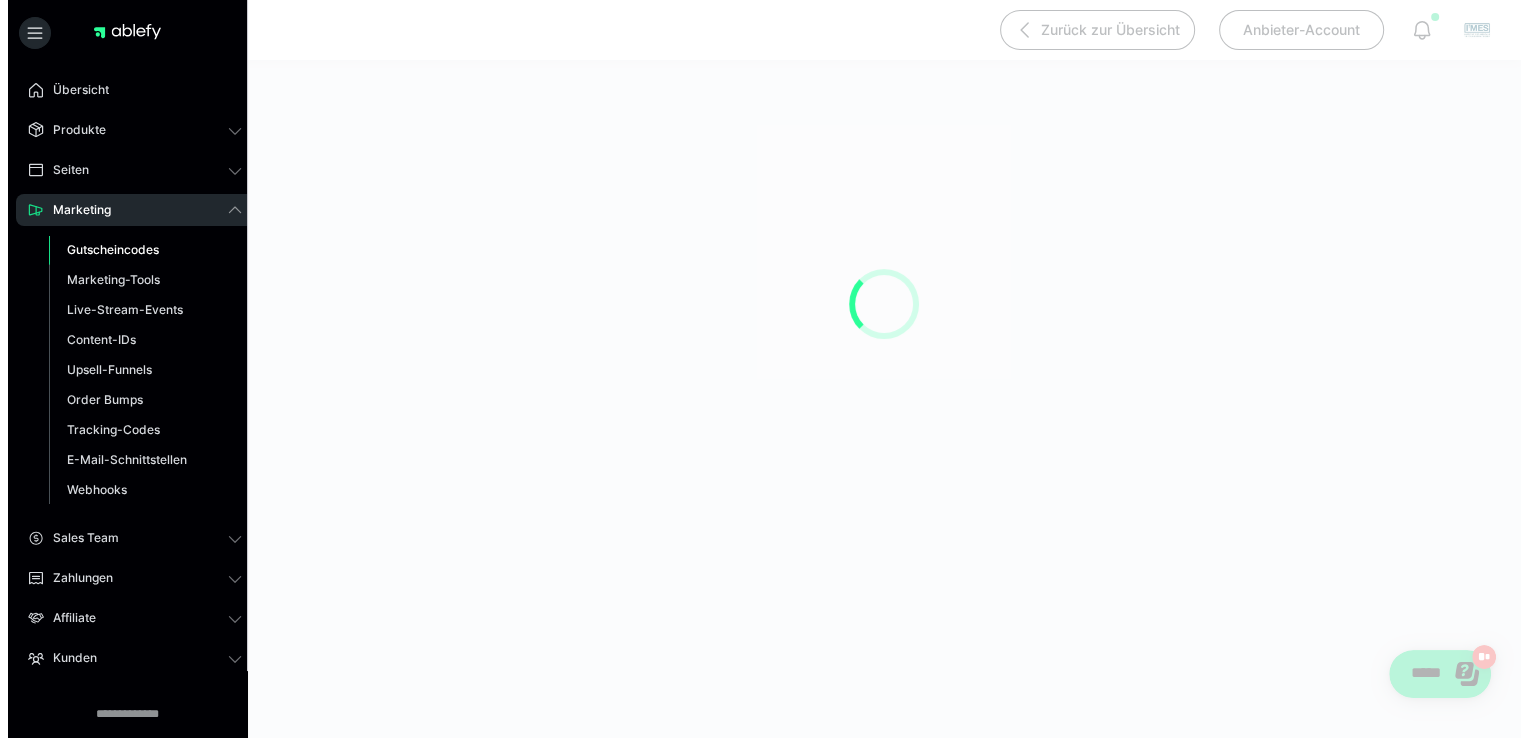 scroll, scrollTop: 0, scrollLeft: 0, axis: both 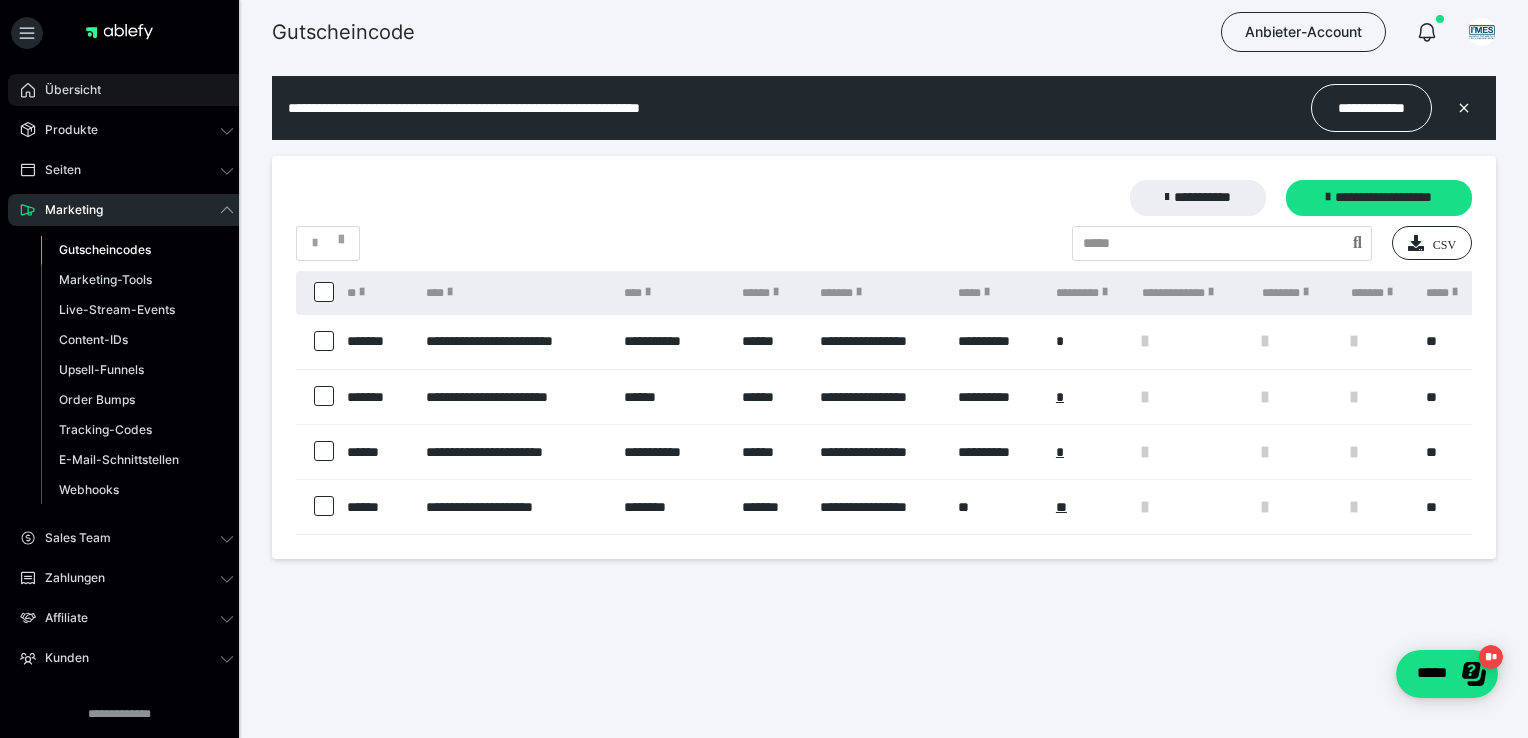 click on "Übersicht" at bounding box center [66, 90] 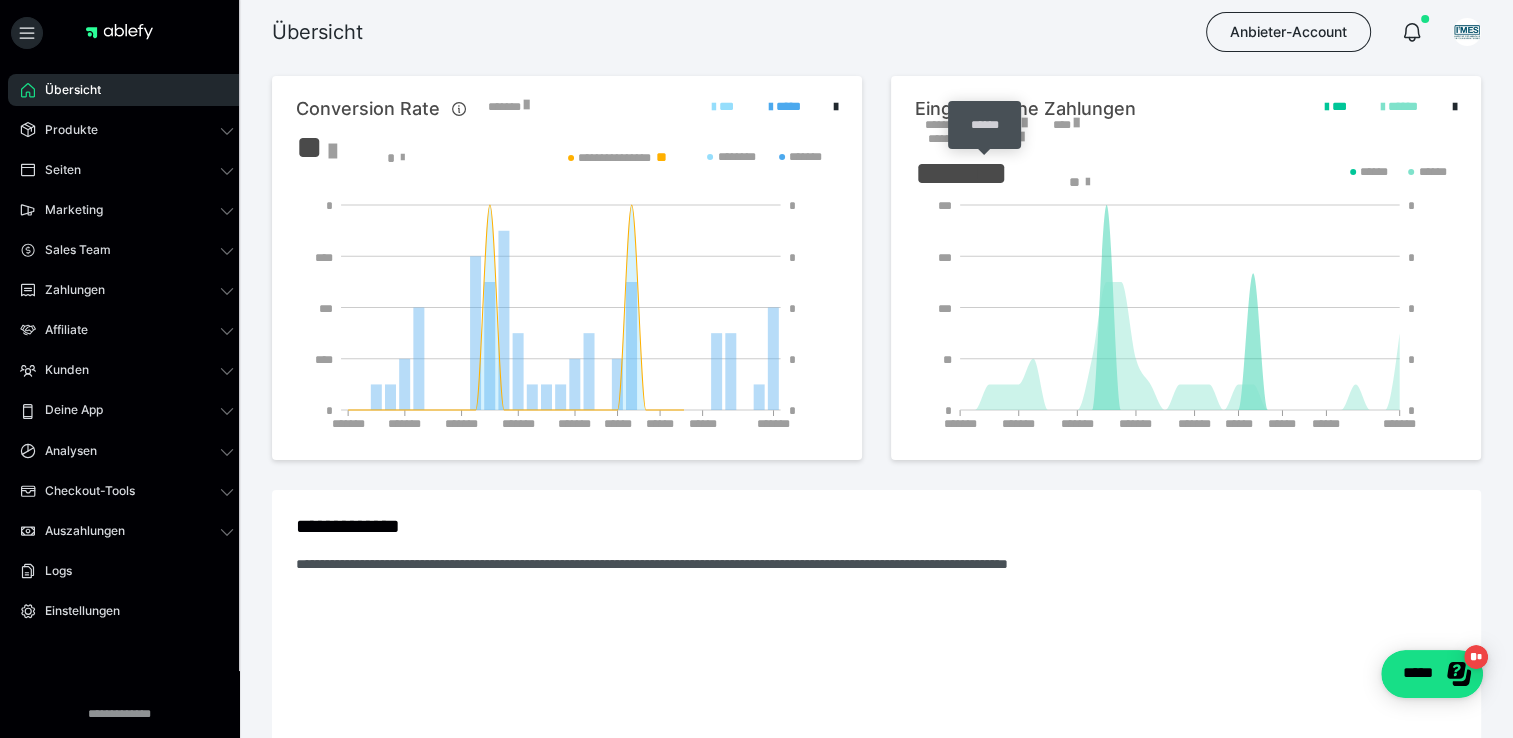 click on "*******" at bounding box center [985, 173] 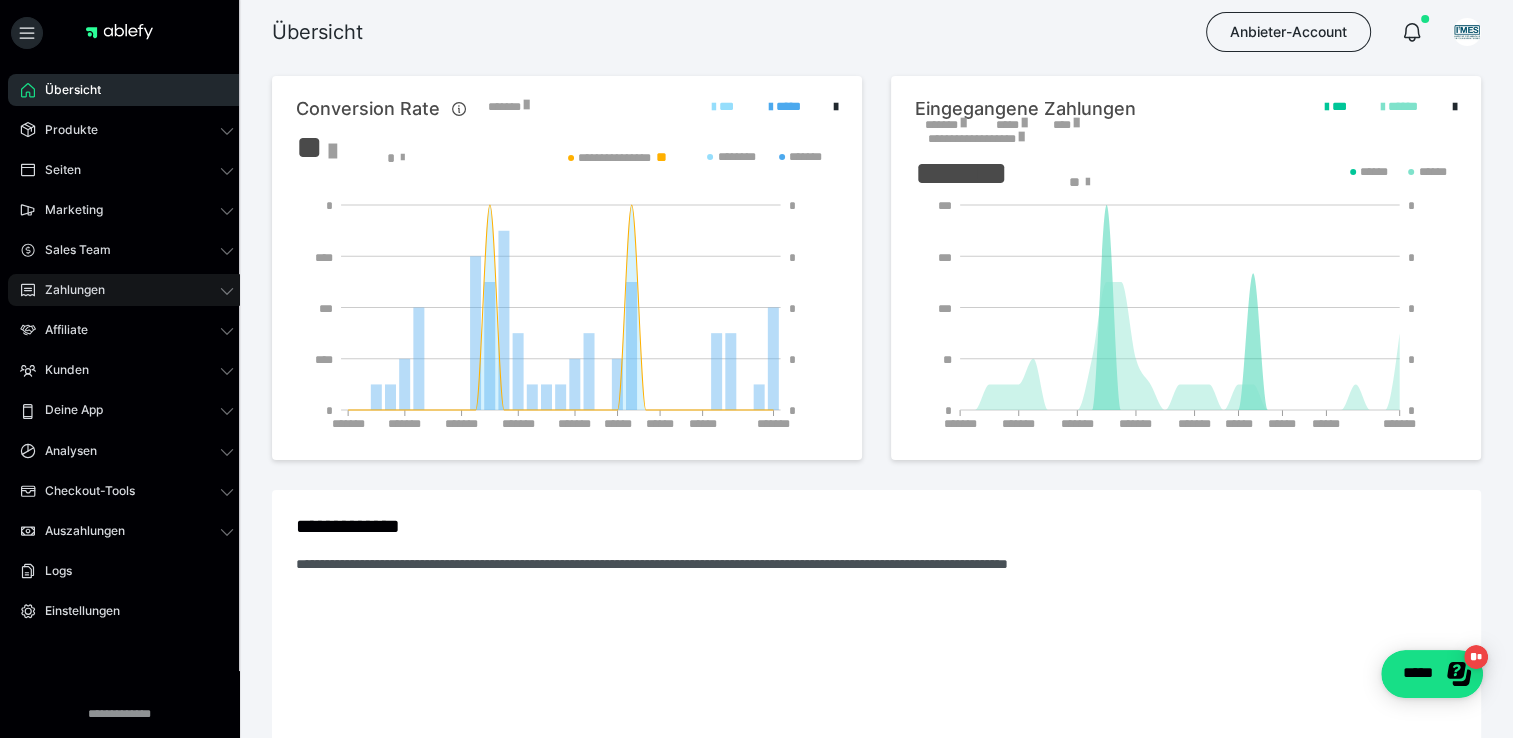 click on "Zahlungen" at bounding box center [68, 290] 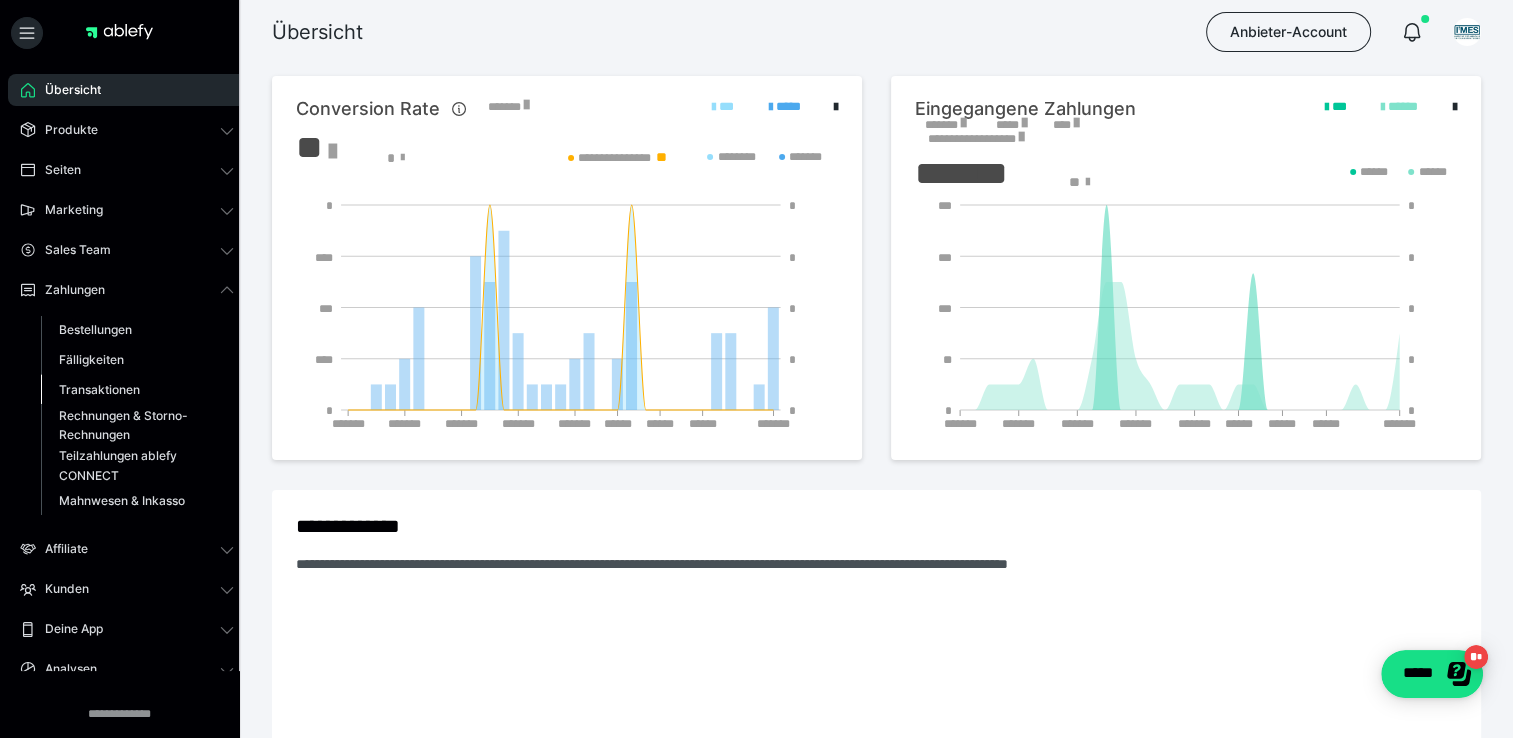 click on "Transaktionen" at bounding box center (99, 389) 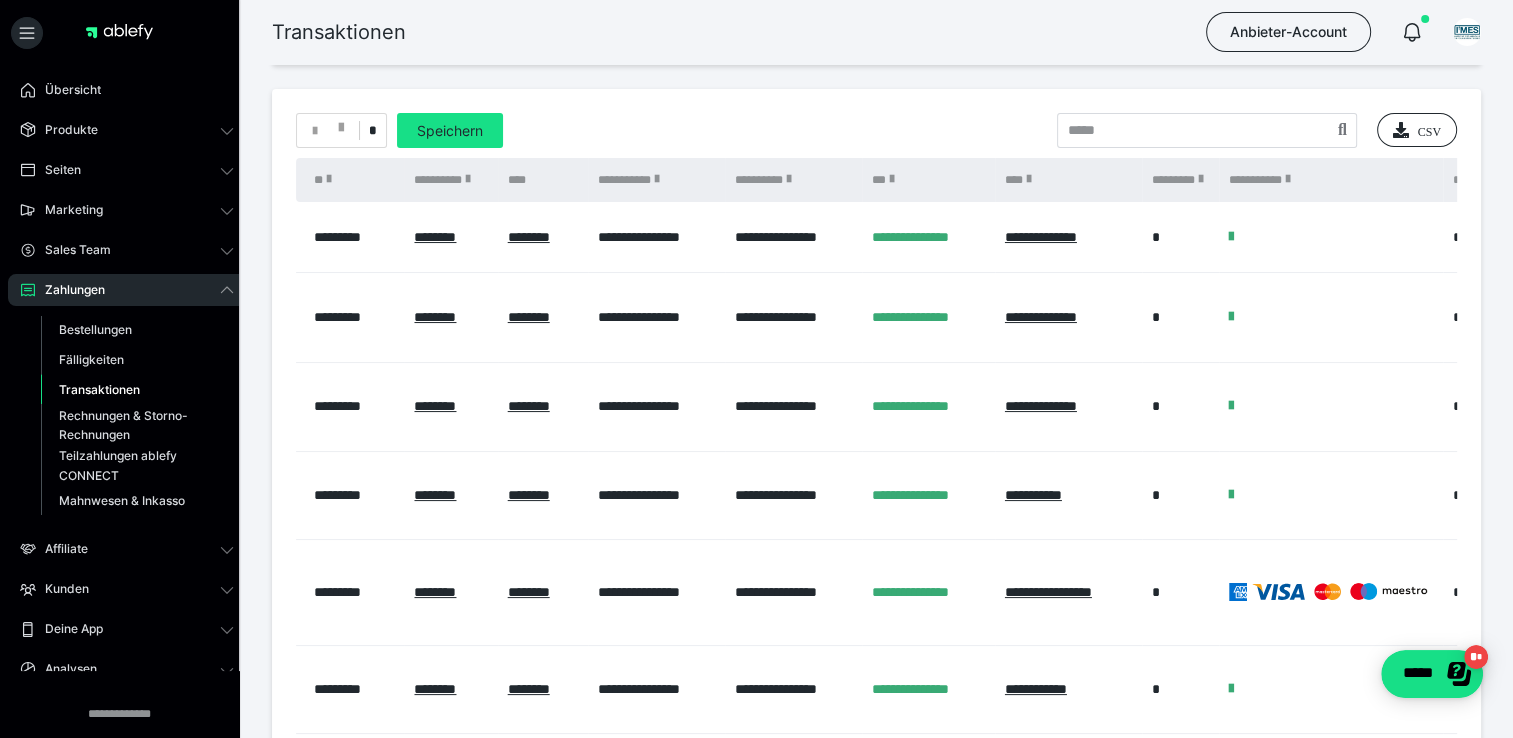 scroll, scrollTop: 0, scrollLeft: 0, axis: both 